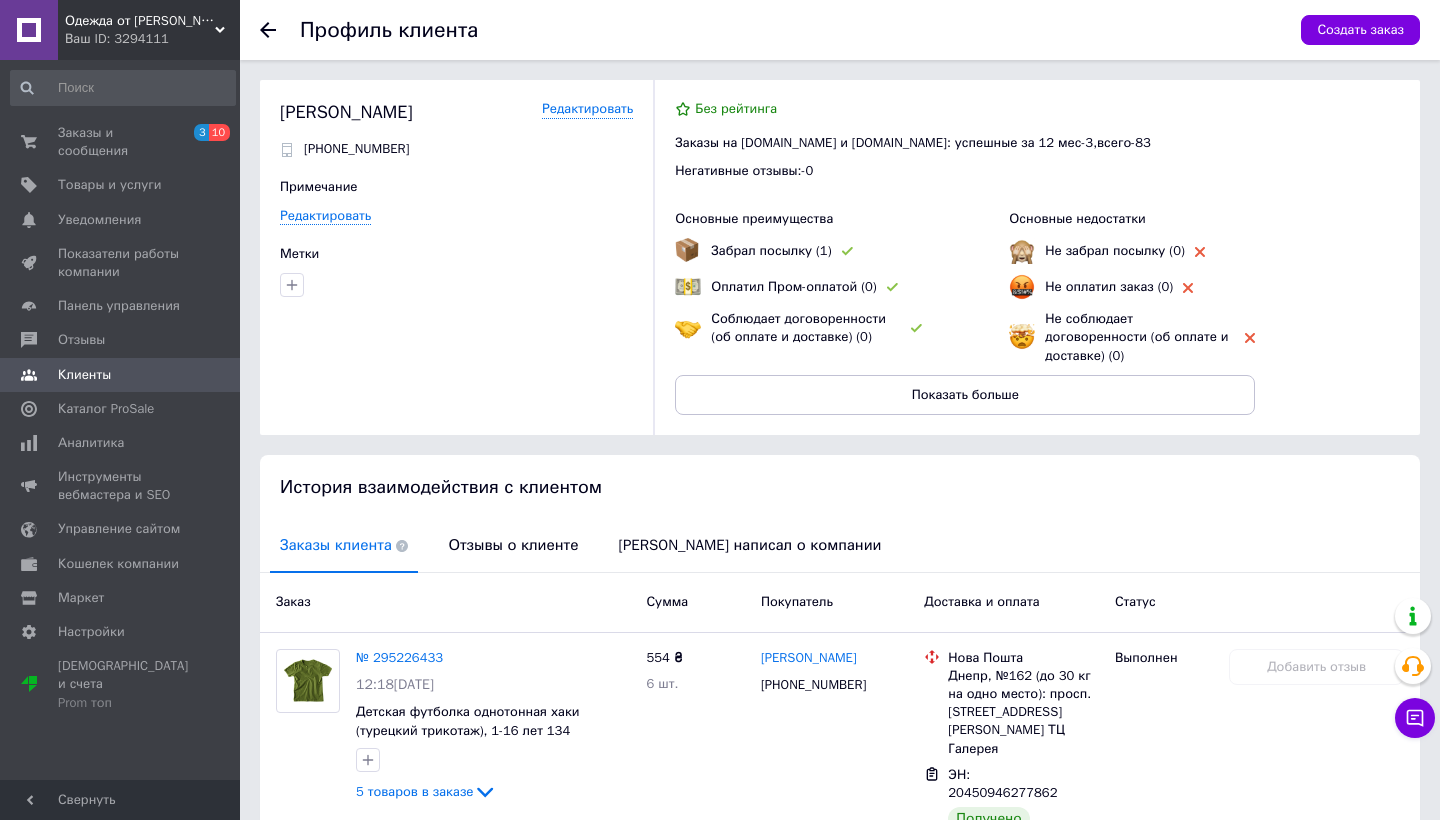 scroll, scrollTop: 3532, scrollLeft: 0, axis: vertical 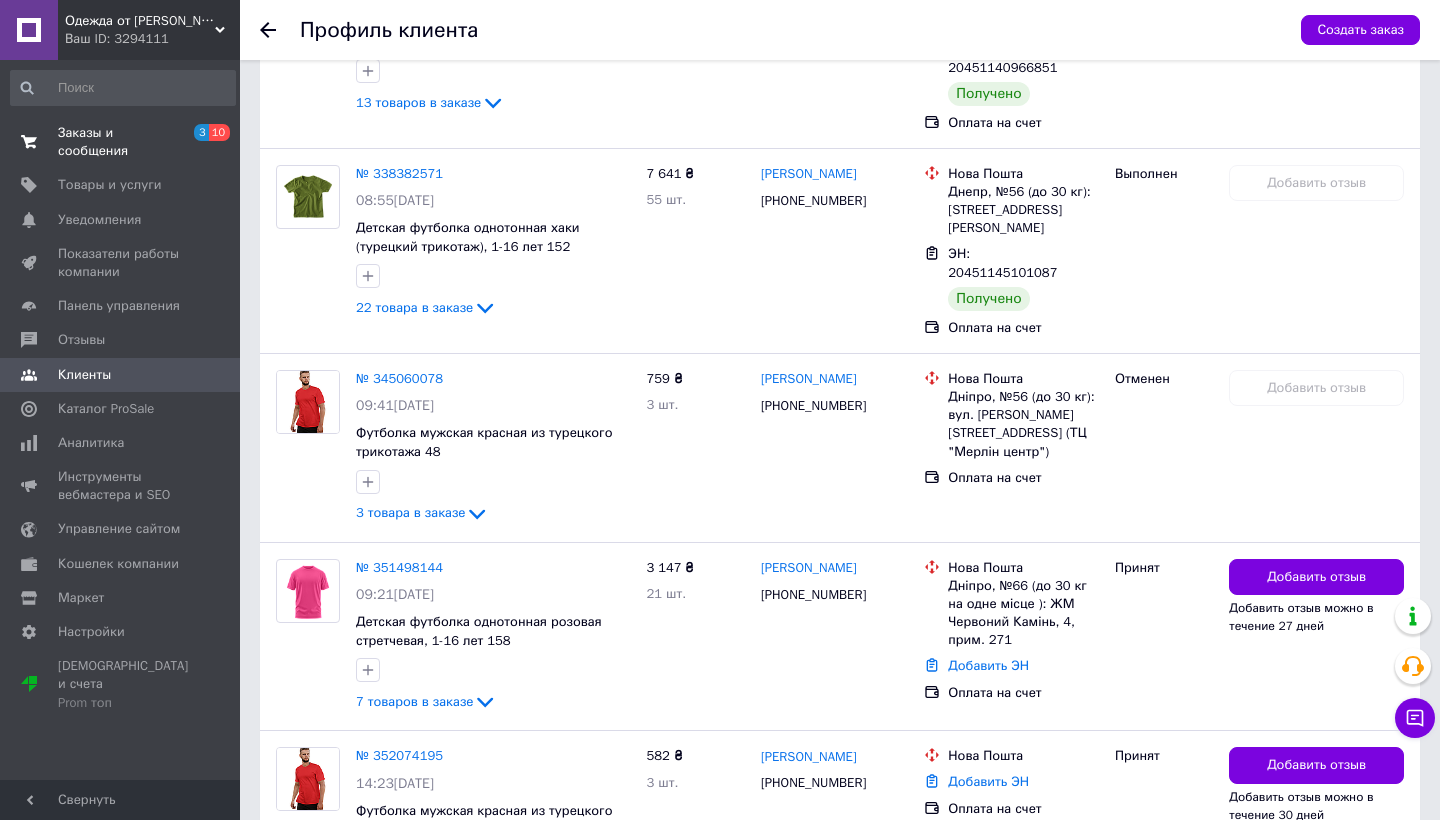 drag, startPoint x: 67, startPoint y: 163, endPoint x: 86, endPoint y: 148, distance: 24.207438 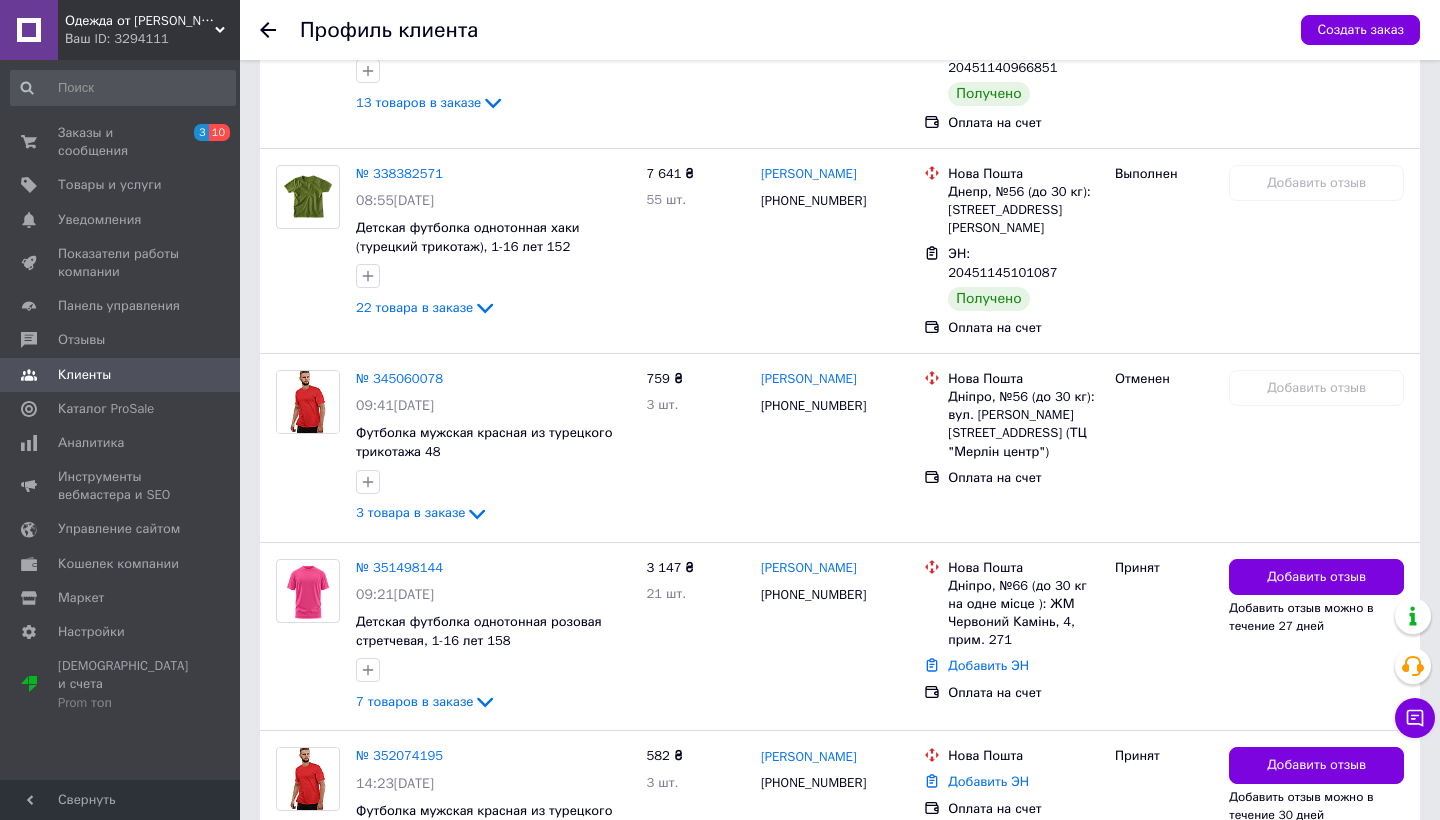 scroll, scrollTop: 0, scrollLeft: 0, axis: both 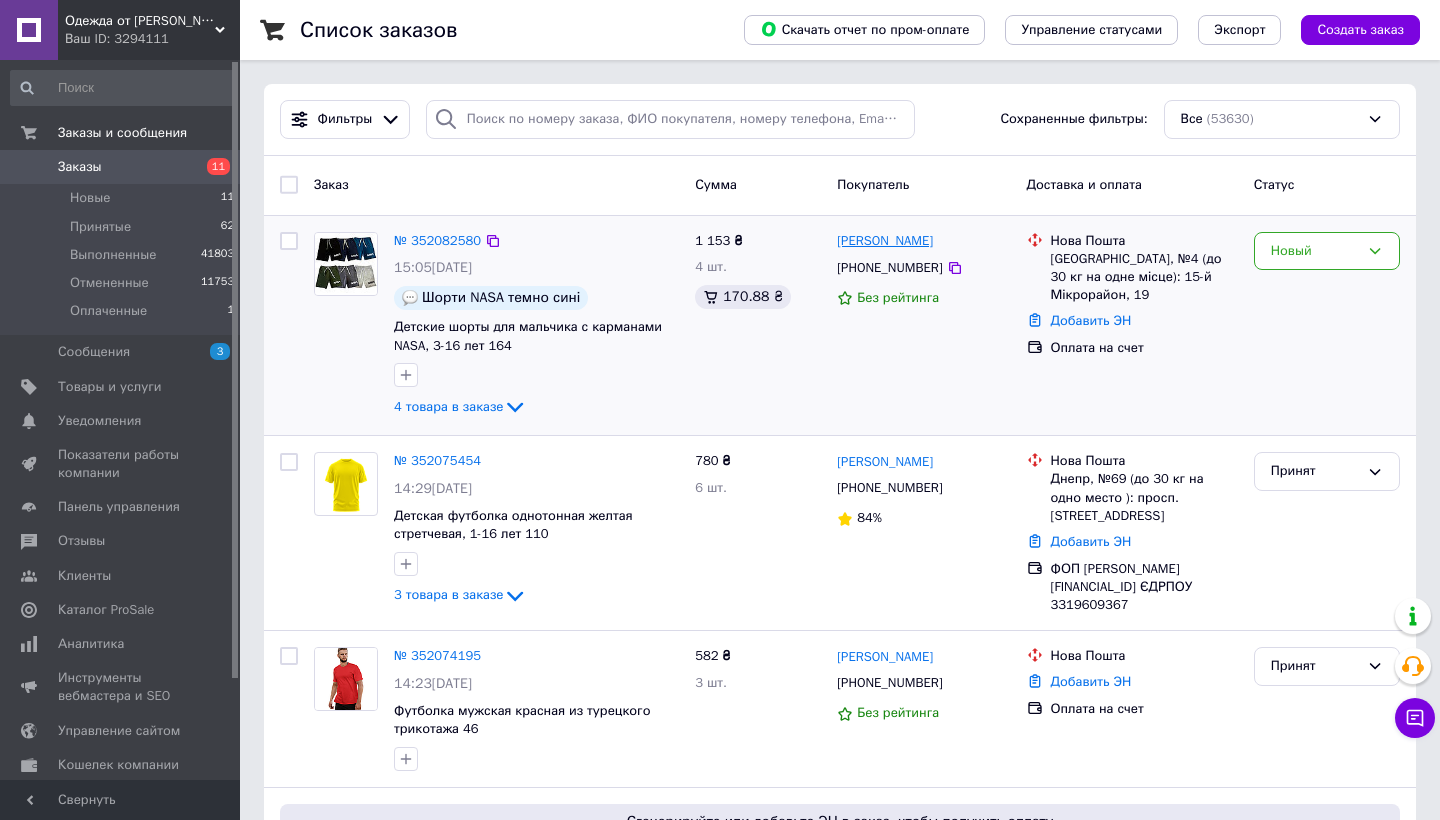 click on "[PERSON_NAME]" at bounding box center [885, 241] 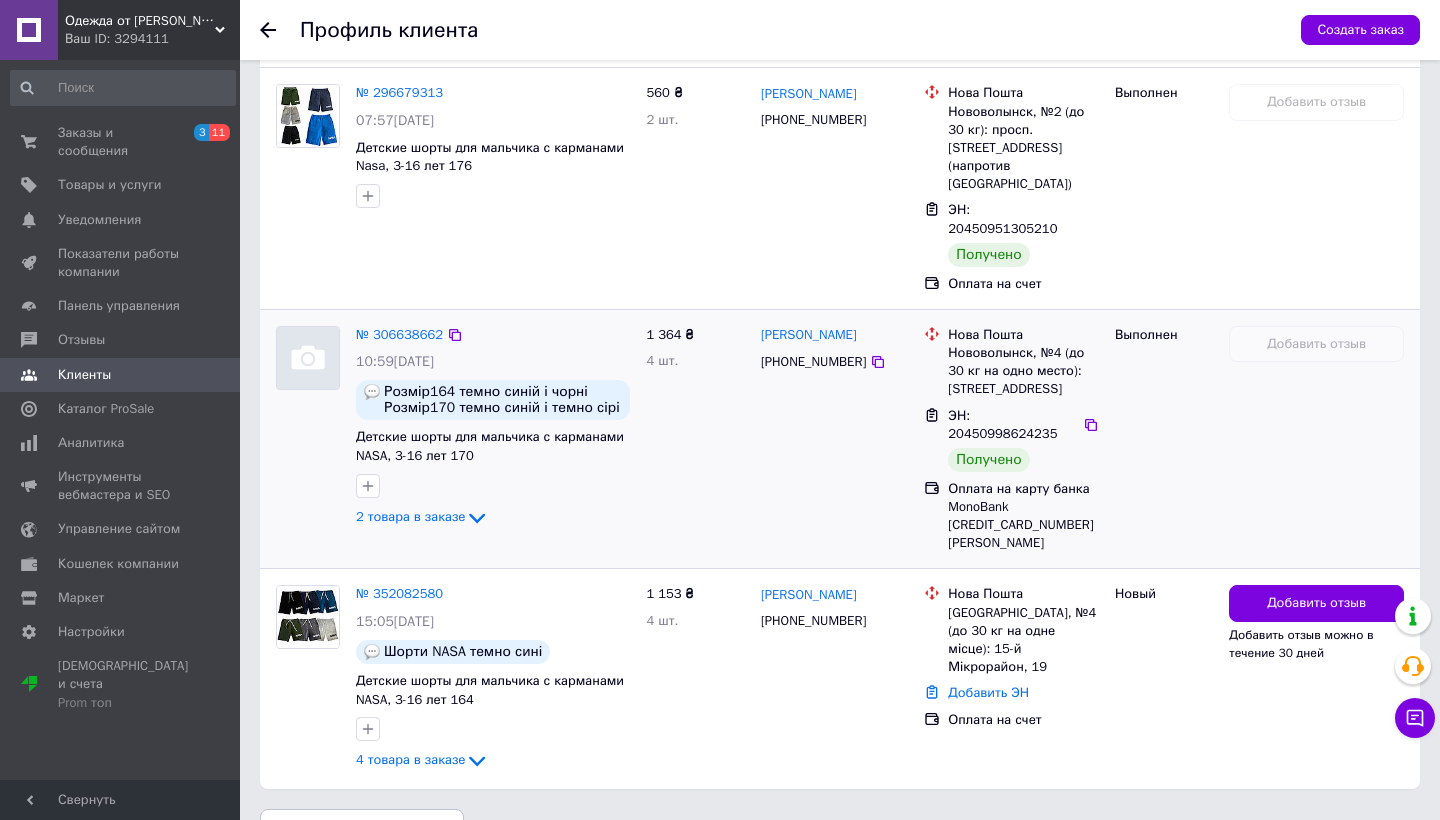 scroll, scrollTop: 1016, scrollLeft: 0, axis: vertical 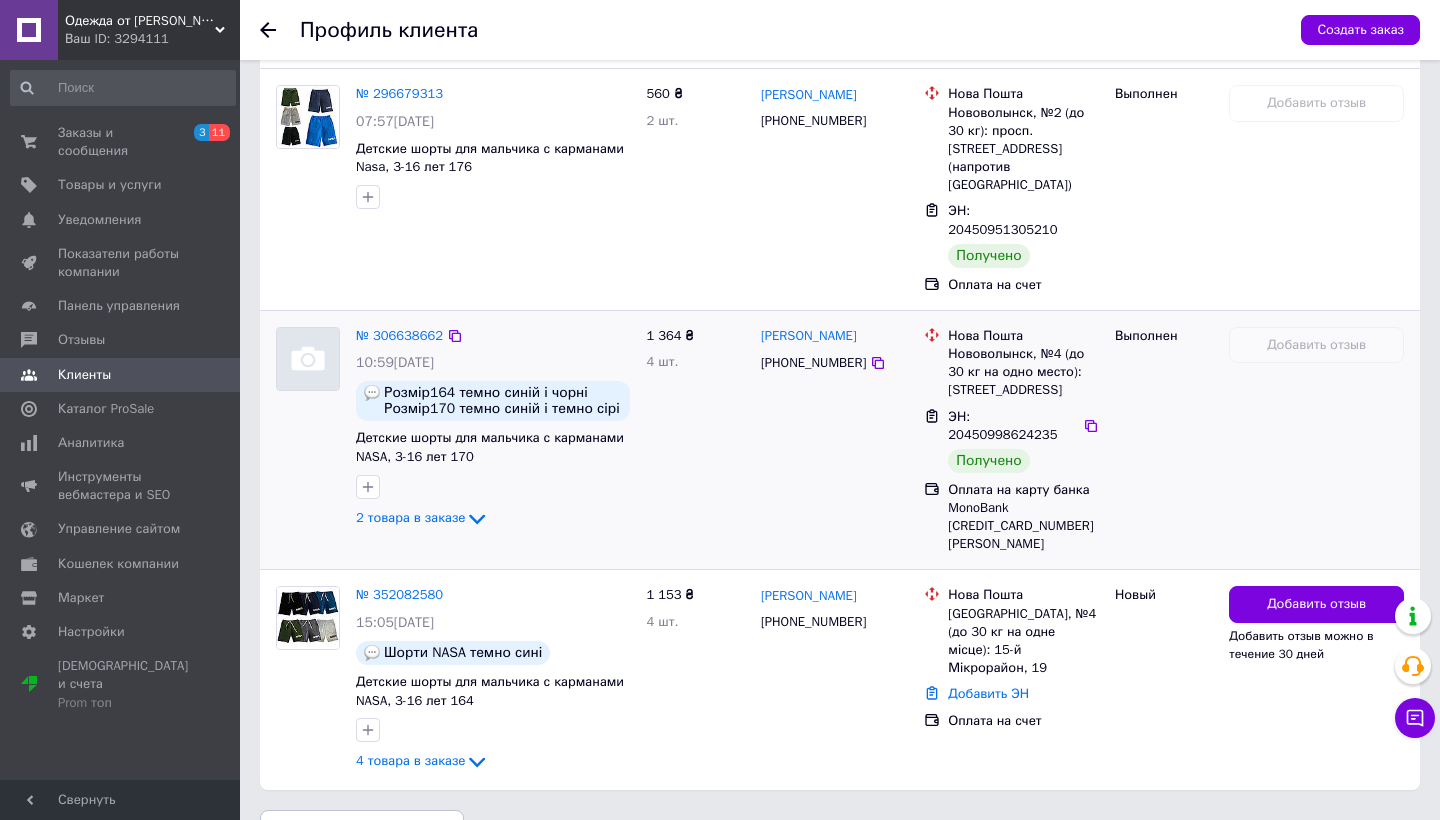 click on "№ 306638662 10:59, 04.09.2024 Розмір164 темно синій і чорні  Розмір170 темно синій і темно сірі Детские шорты для мальчика с карманами NASA, 3-16 лет 170 2 товара в заказе" at bounding box center (493, 429) 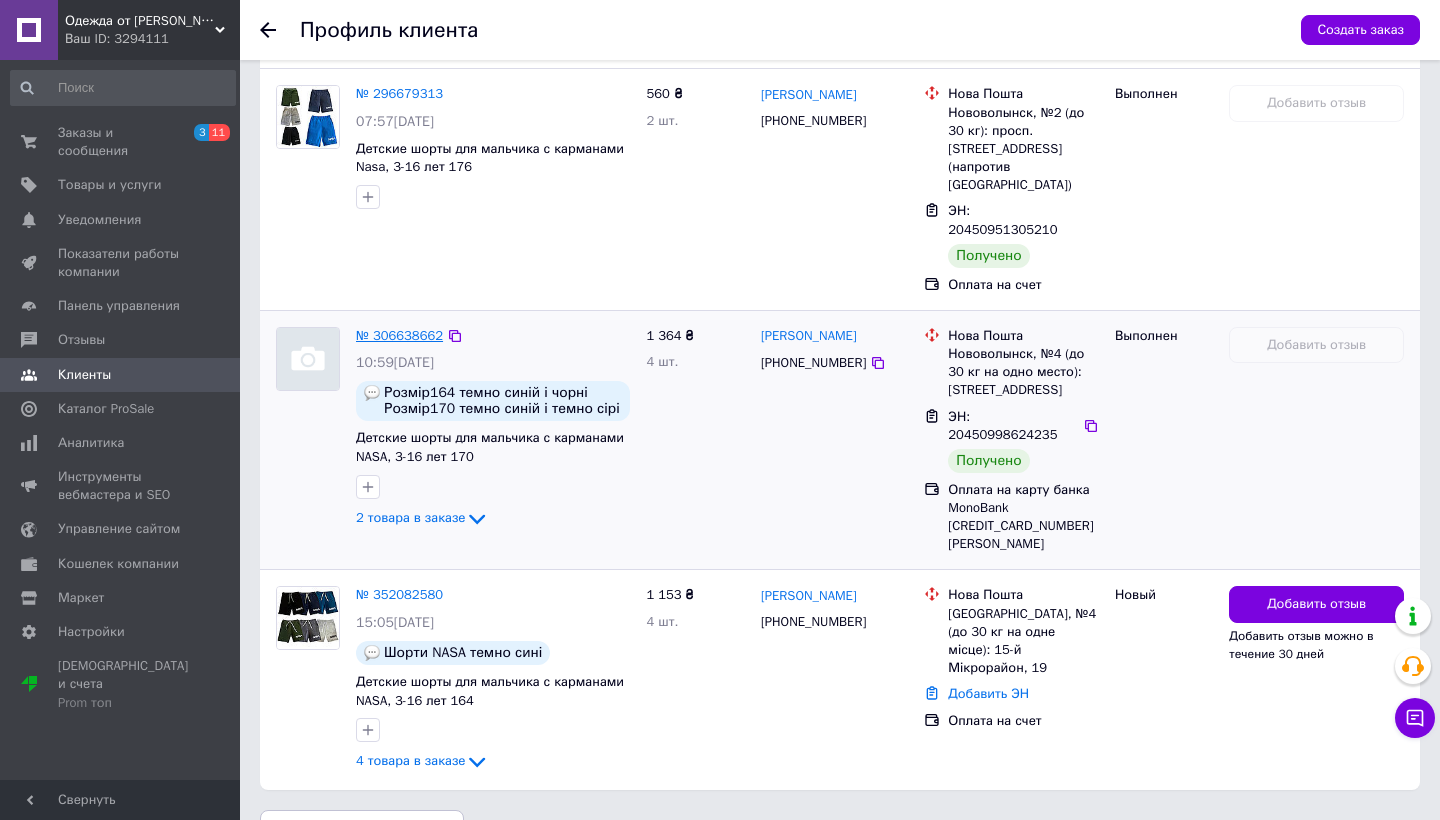 click on "№ 306638662" at bounding box center (399, 335) 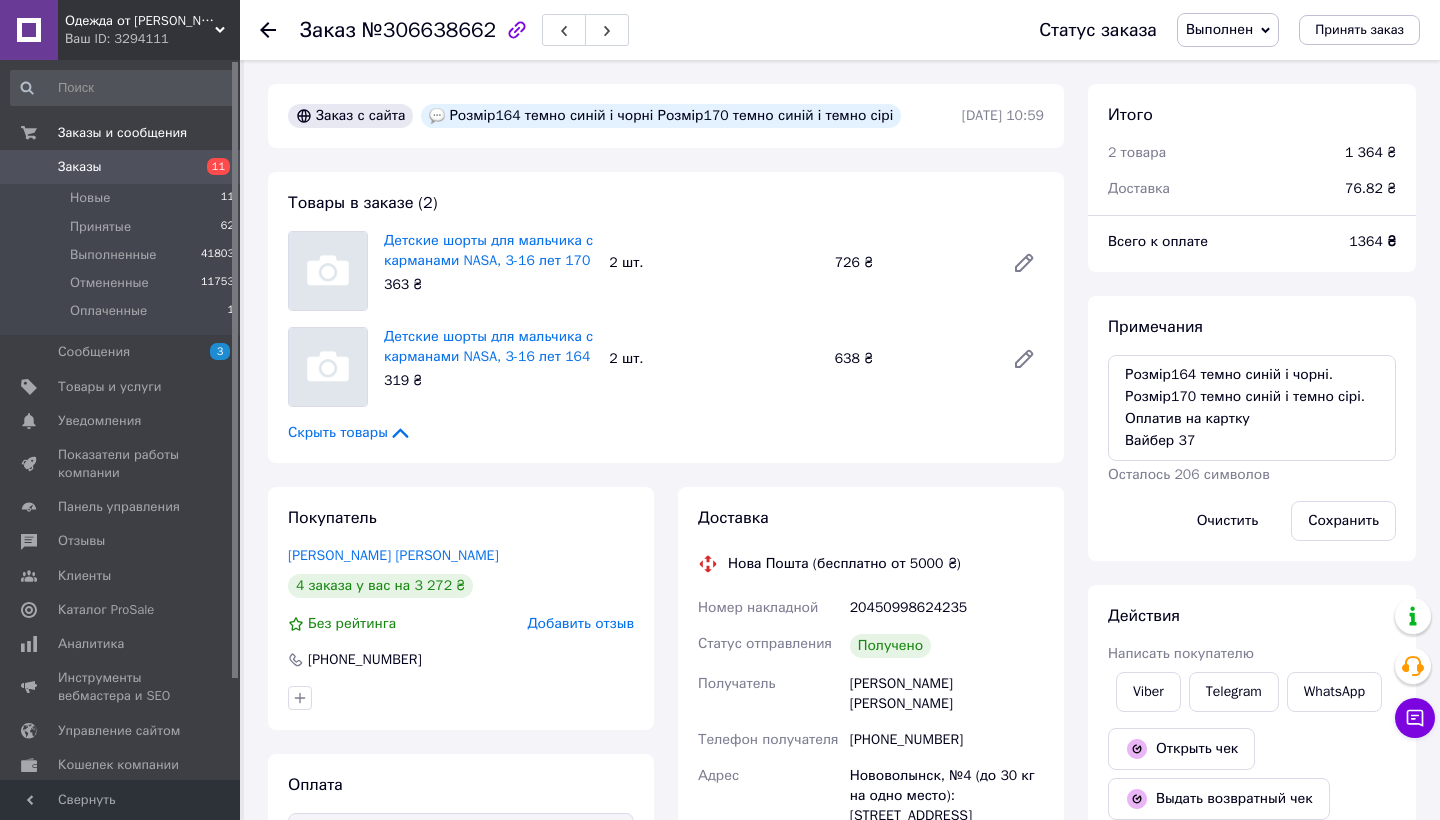click on "11" at bounding box center (212, 167) 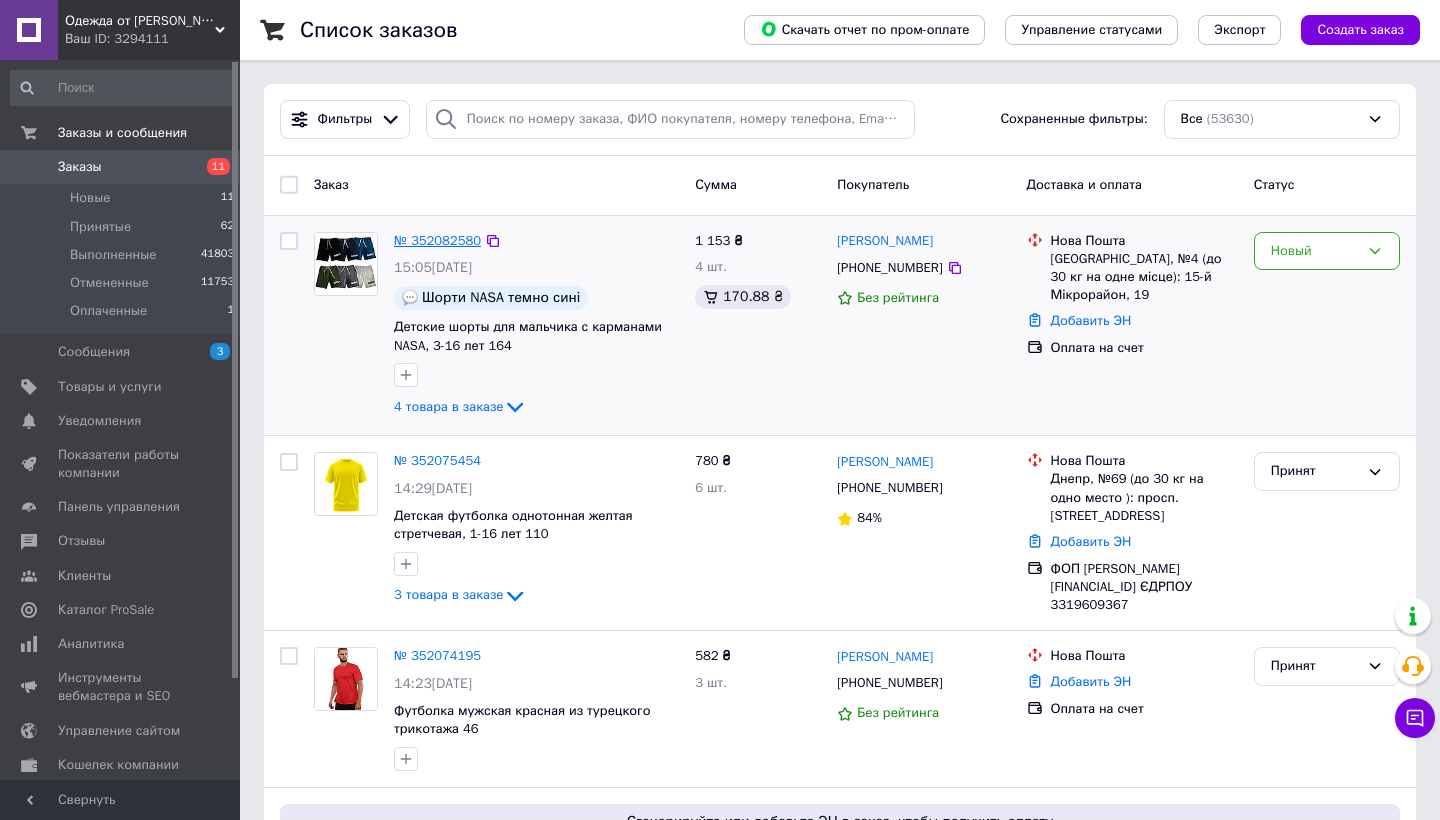 click on "№ 352082580" at bounding box center [437, 240] 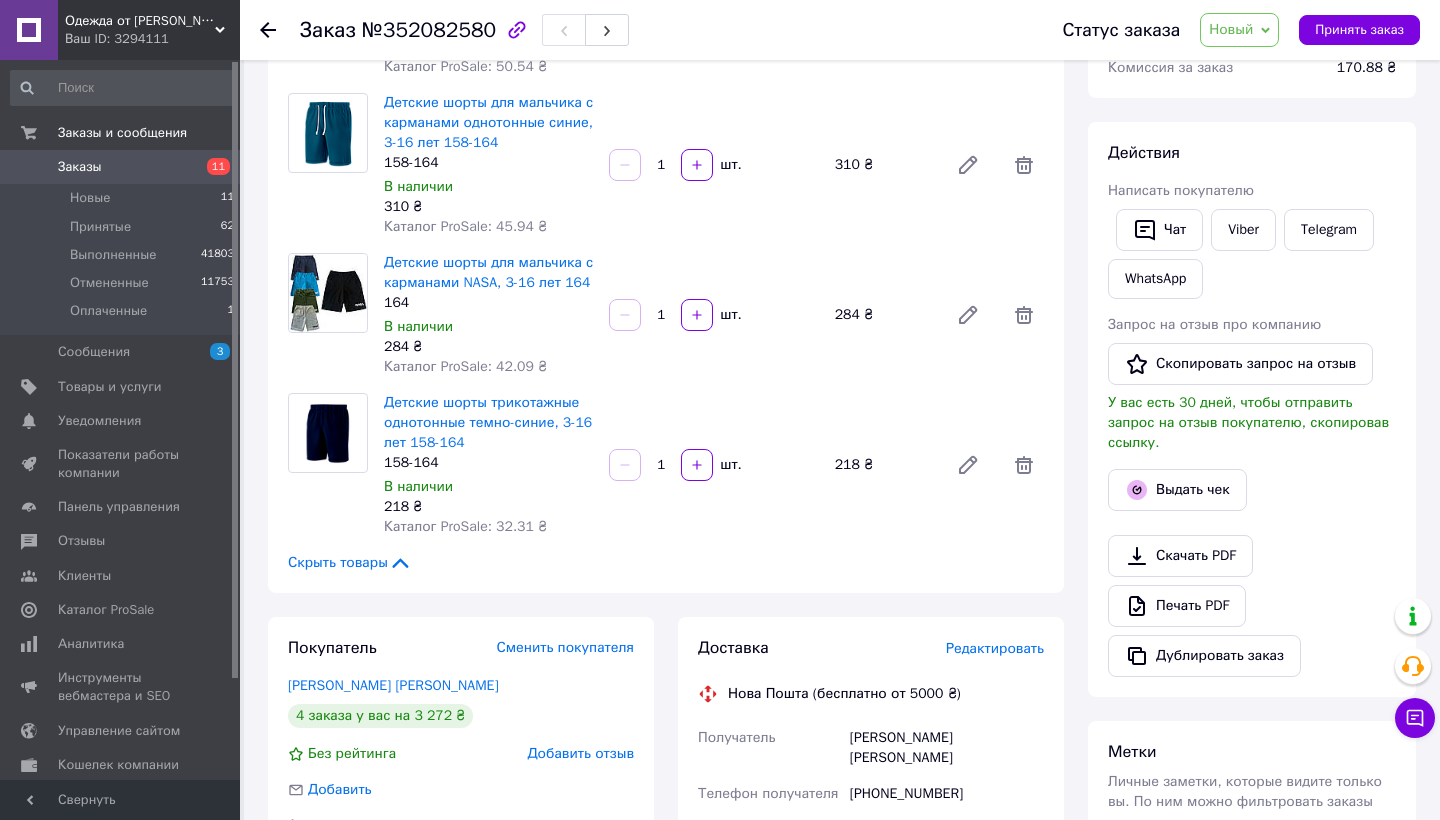 scroll, scrollTop: 271, scrollLeft: 0, axis: vertical 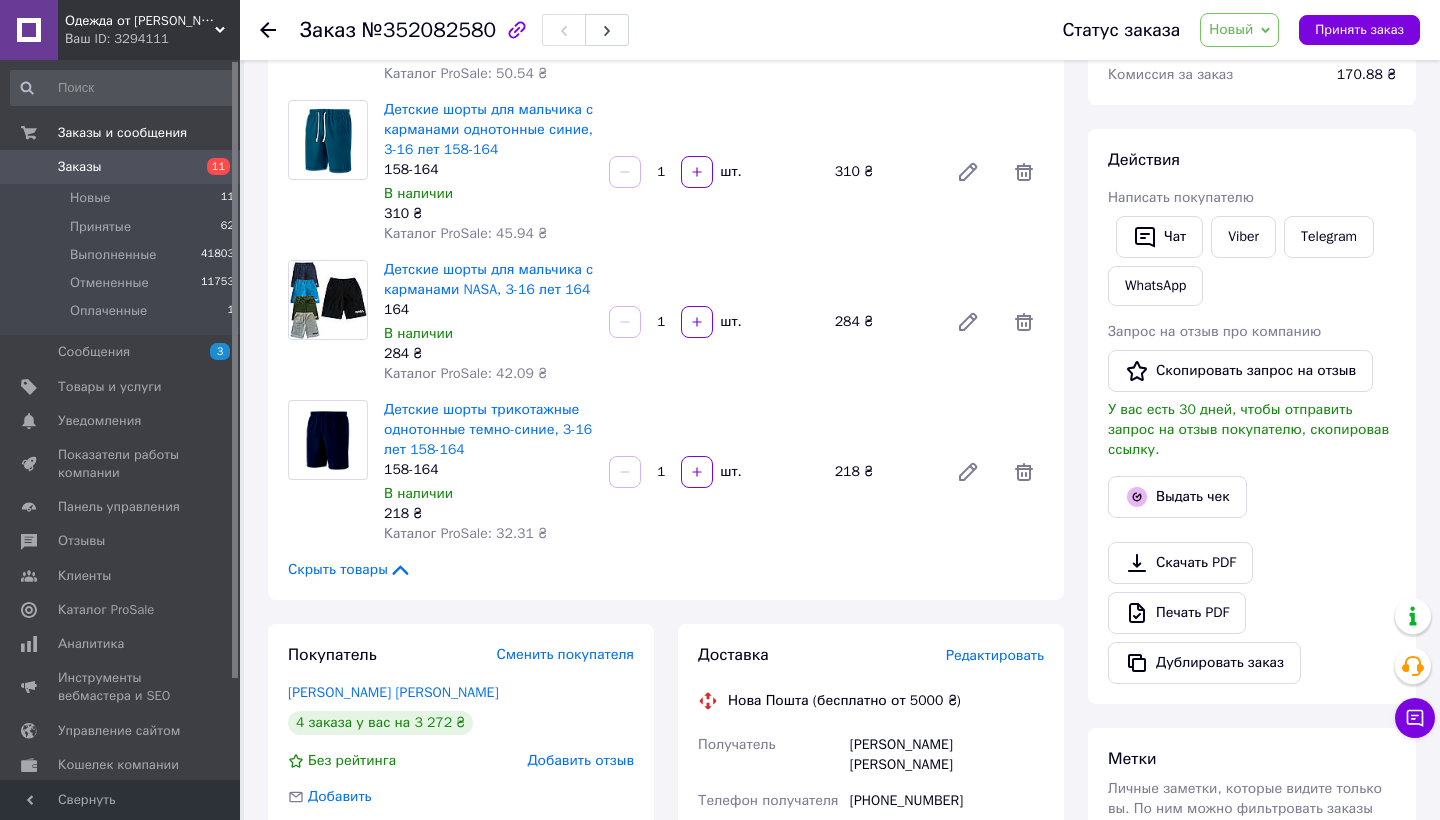 click on "Заказы" at bounding box center [121, 167] 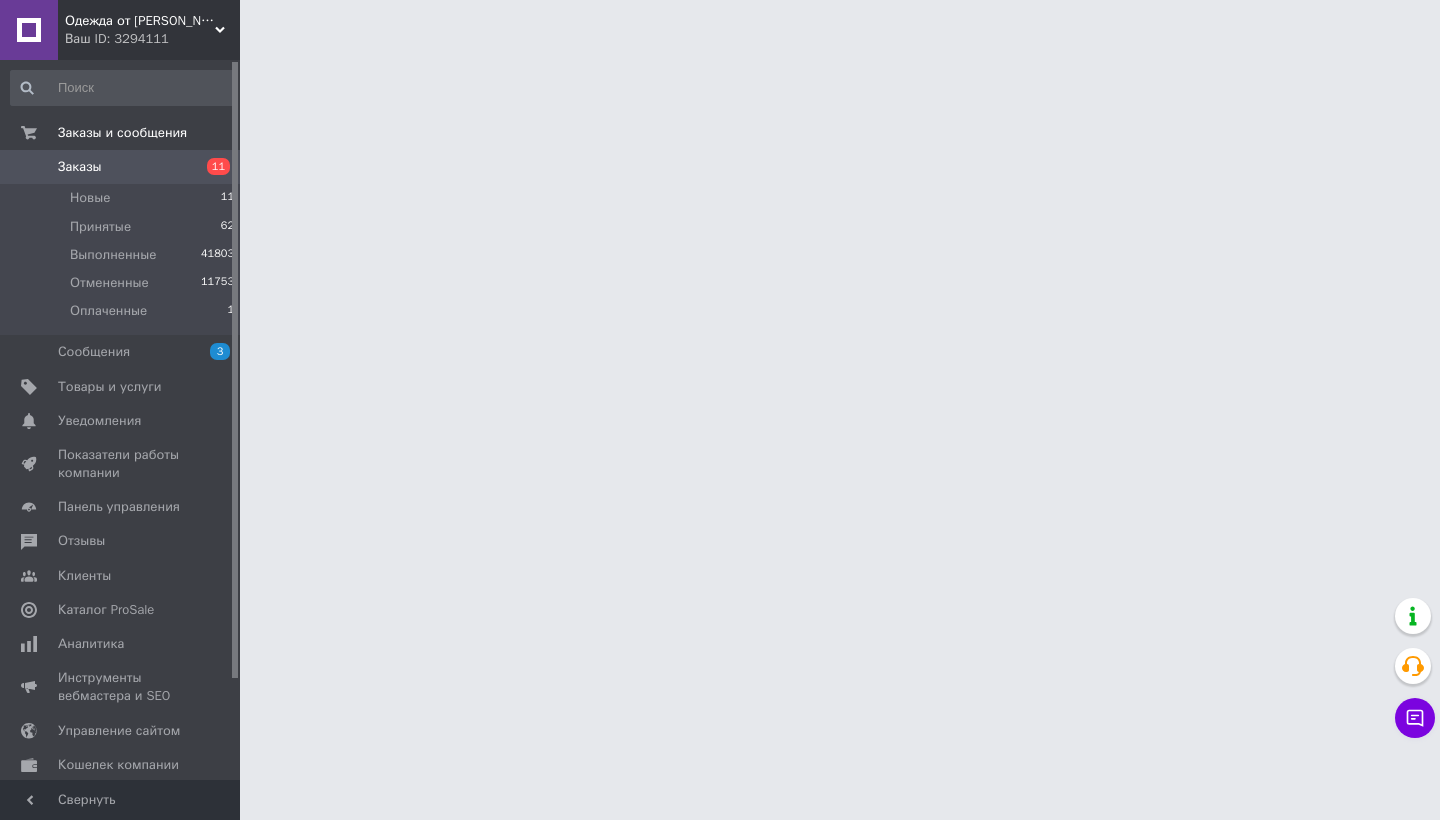 scroll, scrollTop: 0, scrollLeft: 0, axis: both 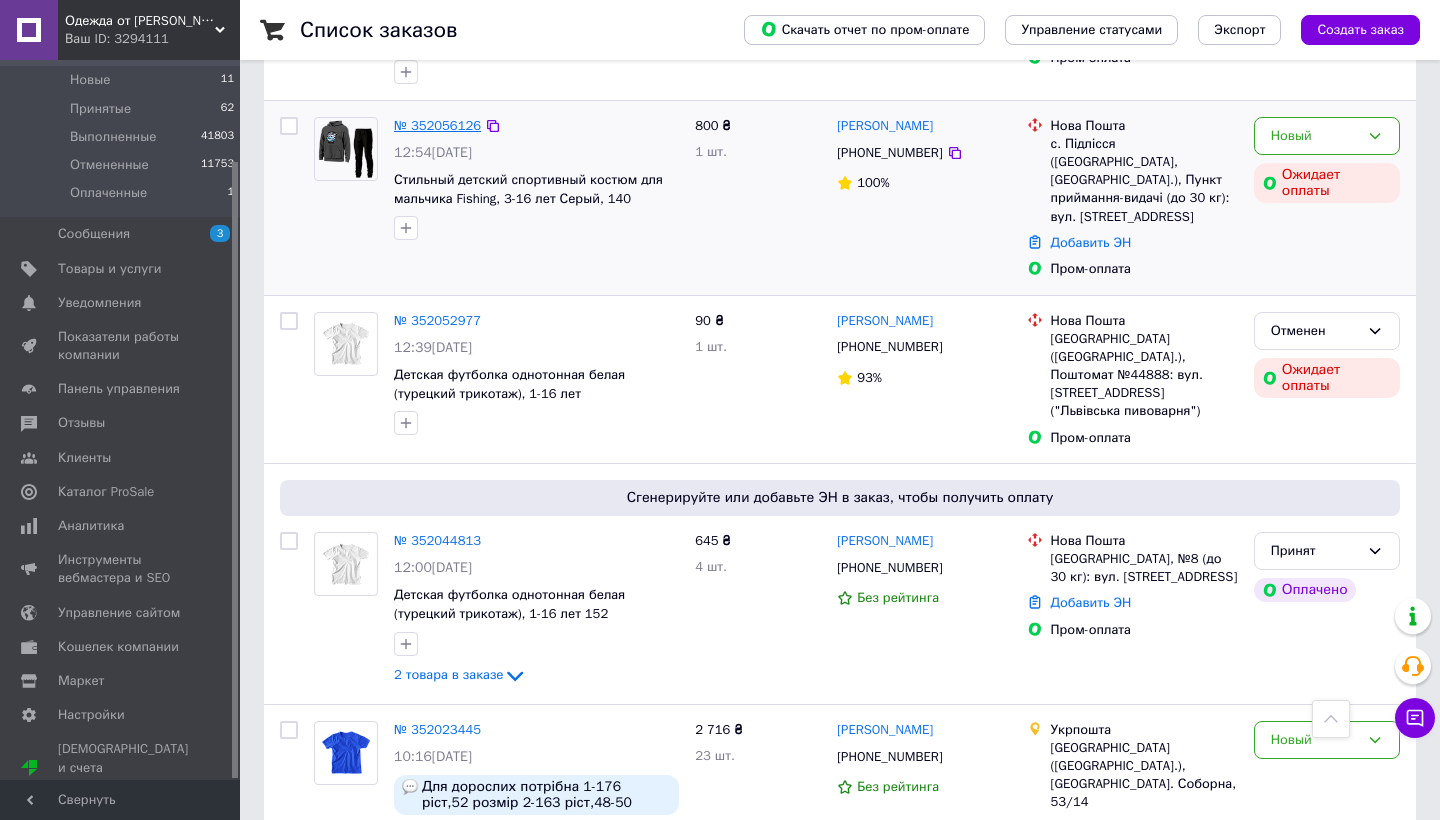 click on "№ 352056126" at bounding box center (437, 125) 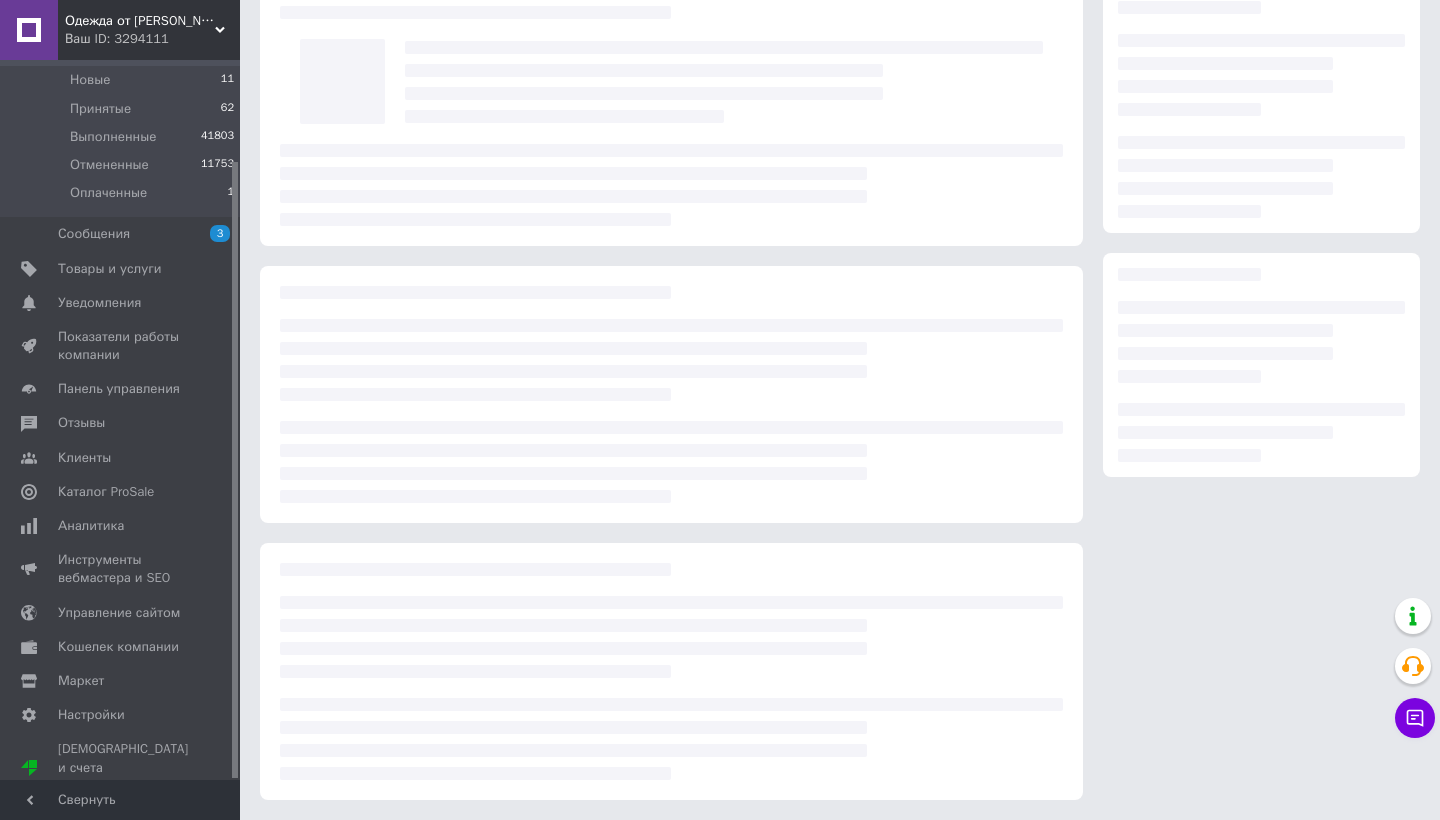 scroll, scrollTop: 94, scrollLeft: 0, axis: vertical 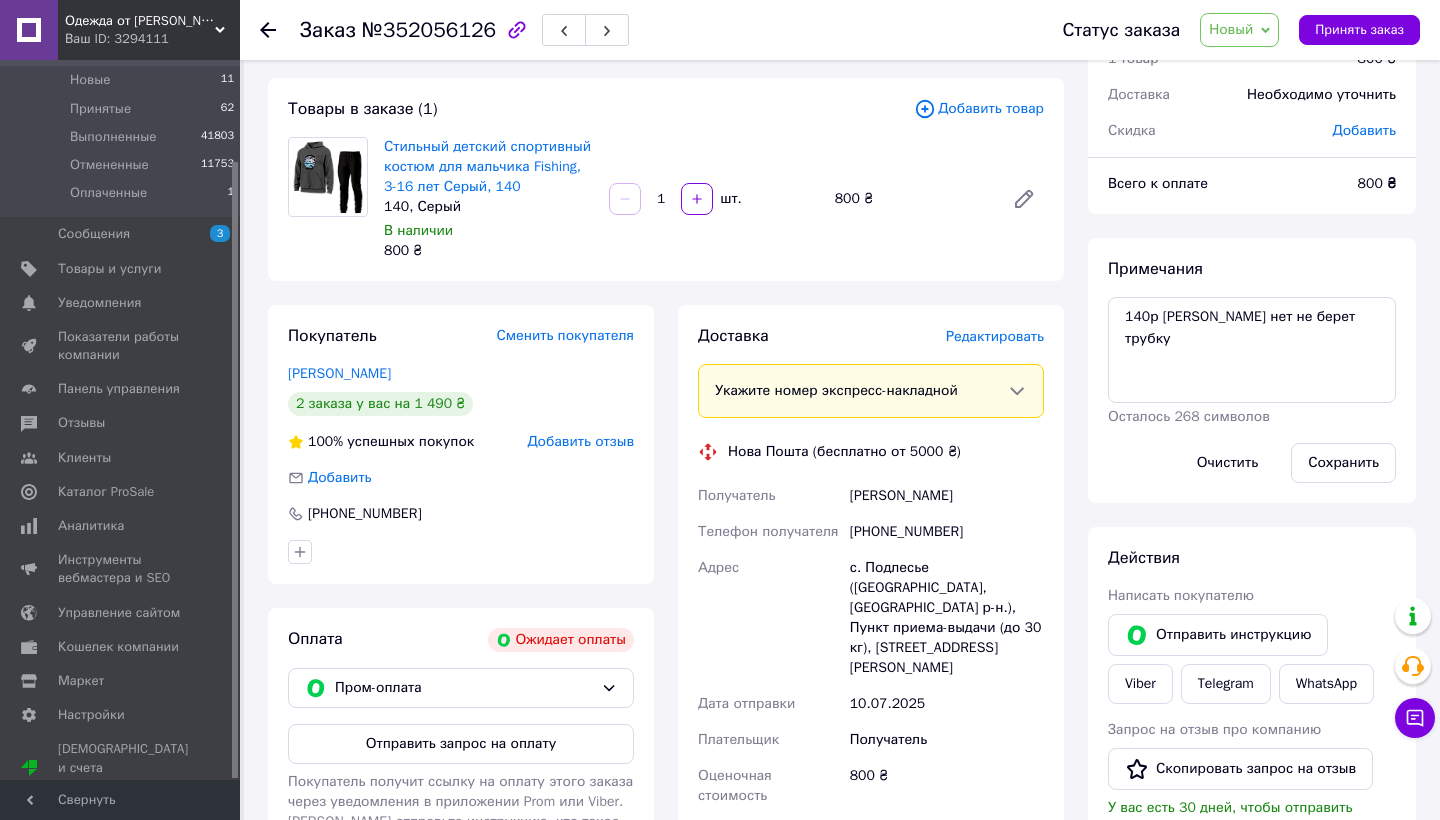 click on "Новый" at bounding box center [1231, 29] 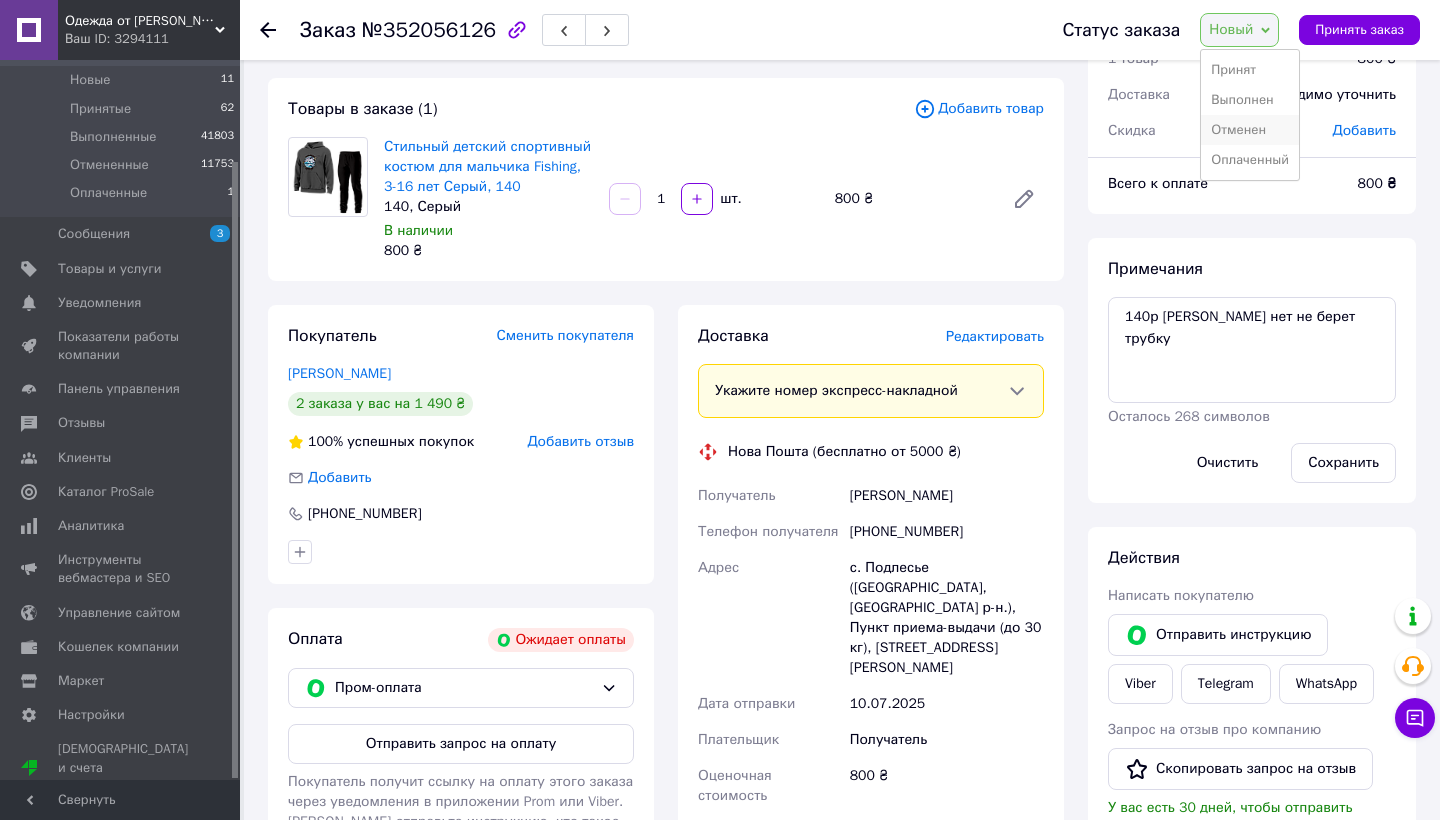 click on "Отменен" at bounding box center (1250, 130) 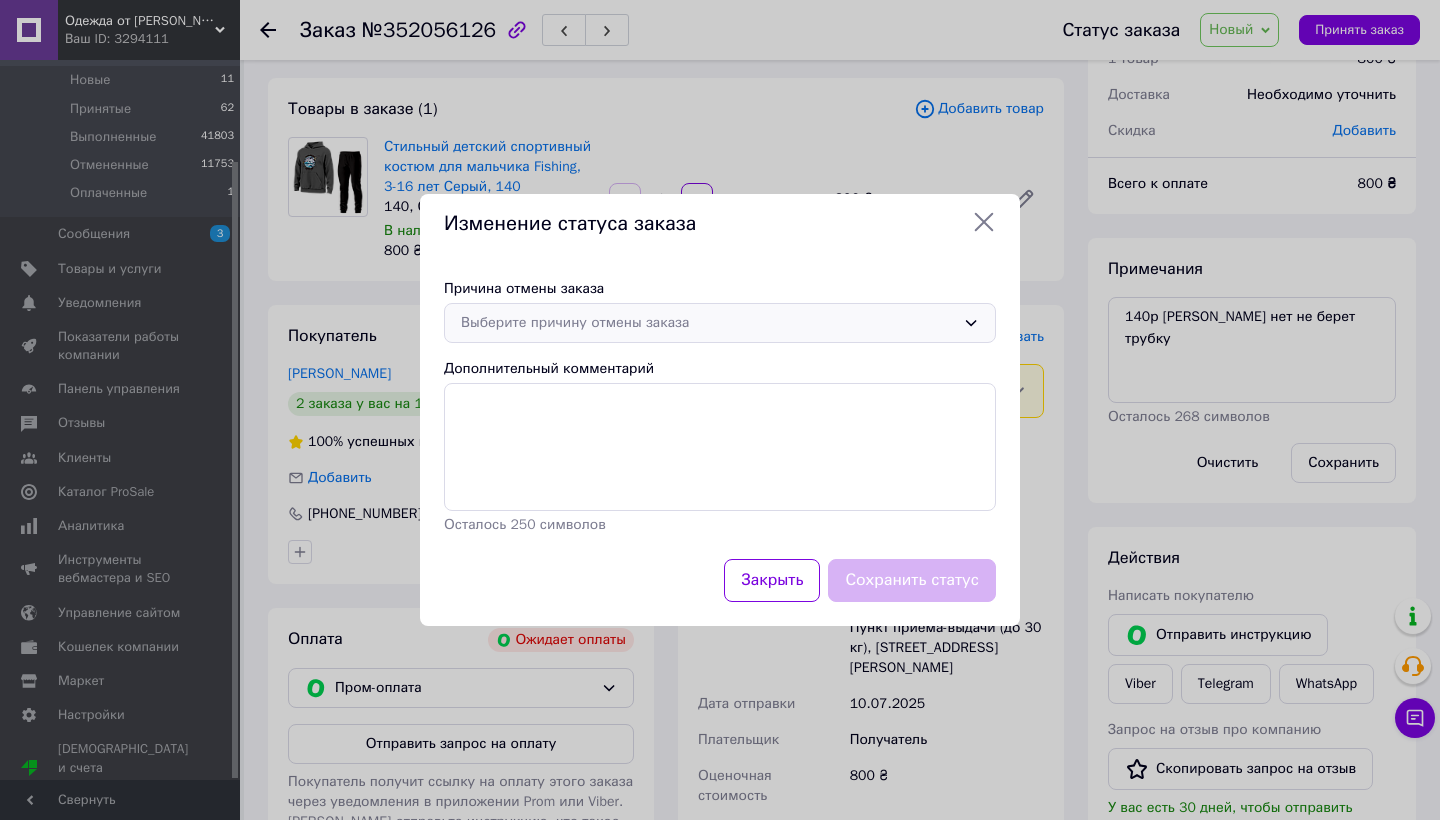 click on "Выберите причину отмены заказа" at bounding box center (708, 323) 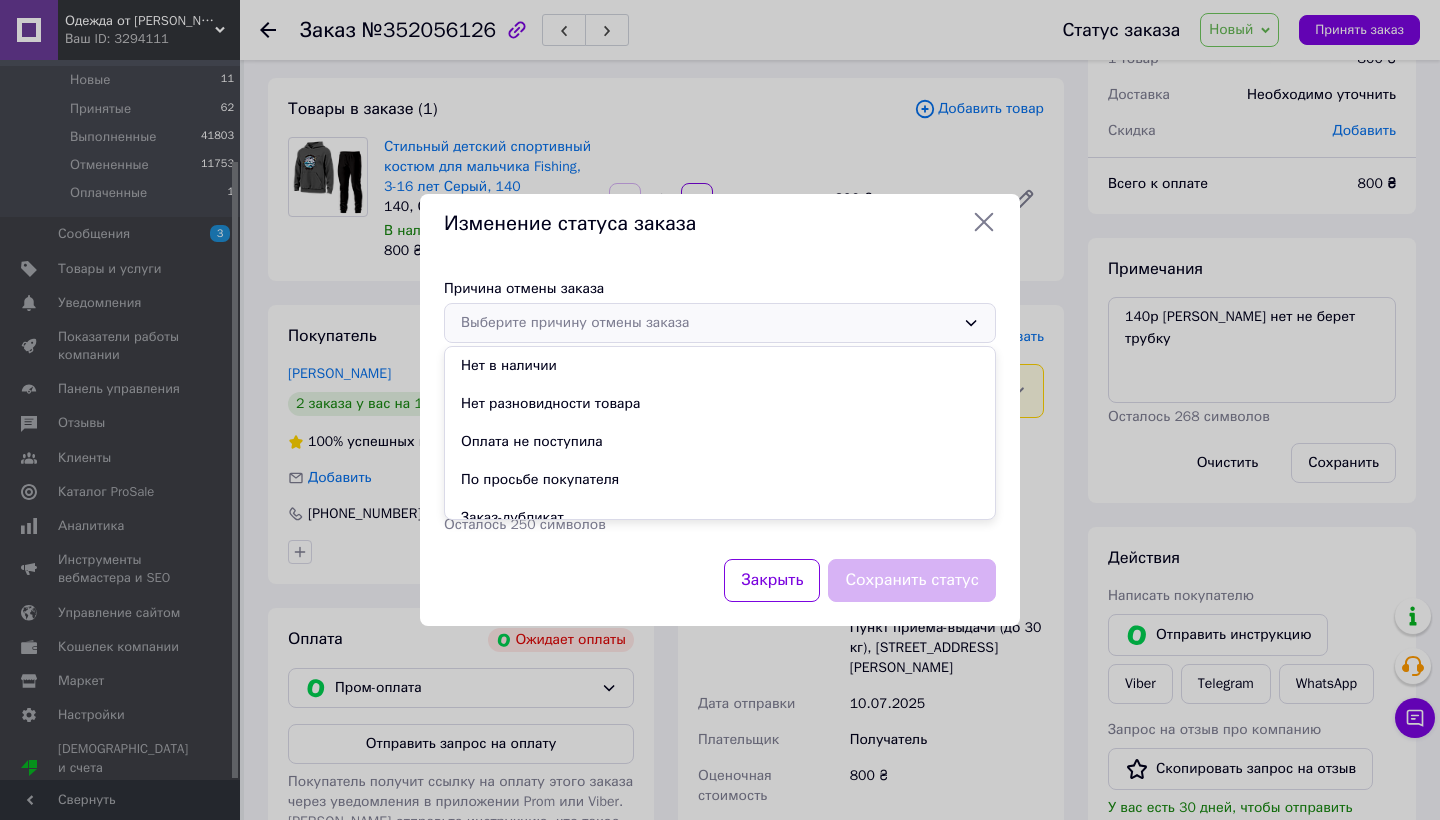 click on "Оплата не поступила" at bounding box center [720, 442] 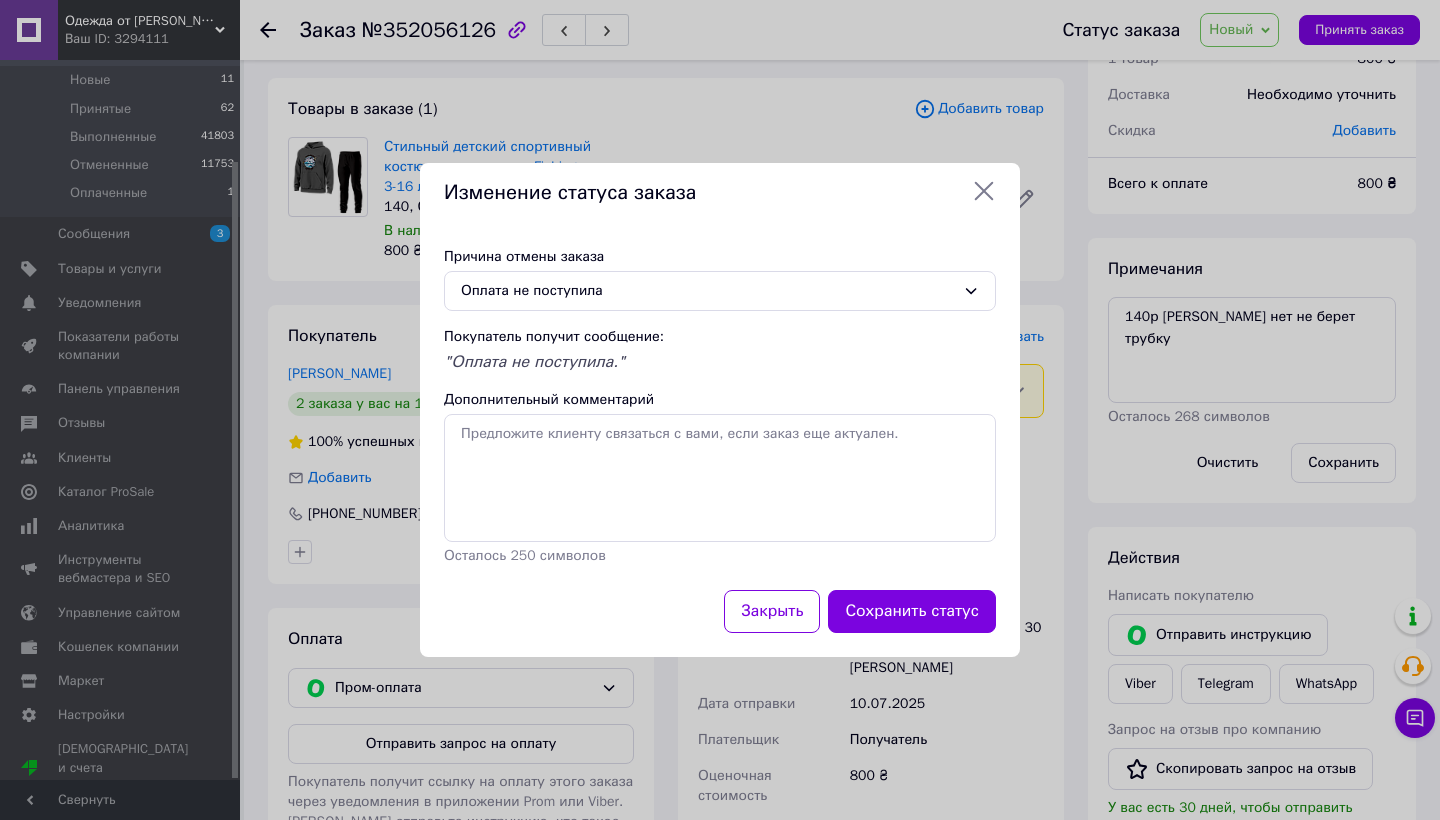 click on "Сохранить статус" at bounding box center [912, 611] 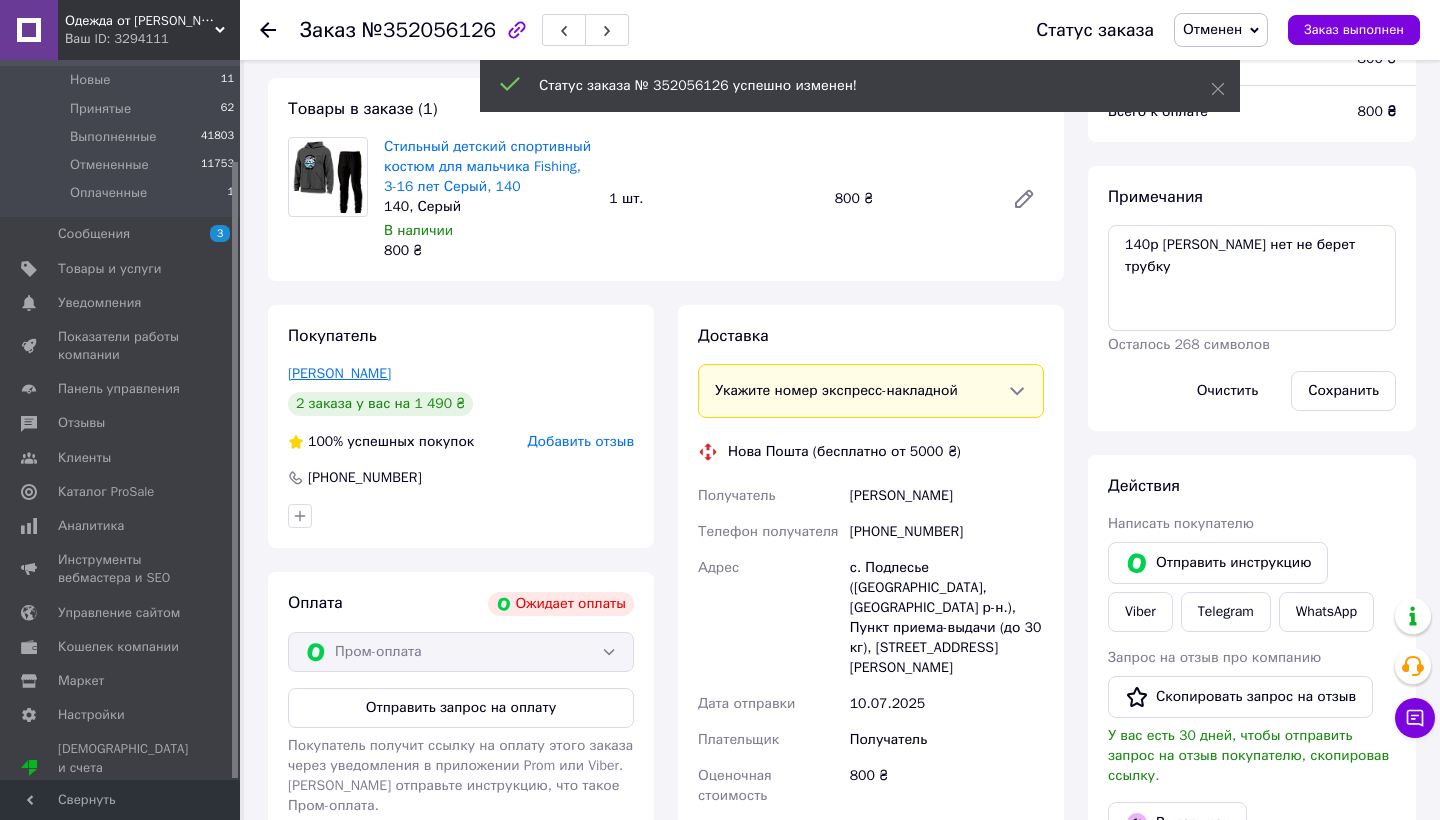 click on "Стасюк Оксана" at bounding box center [339, 373] 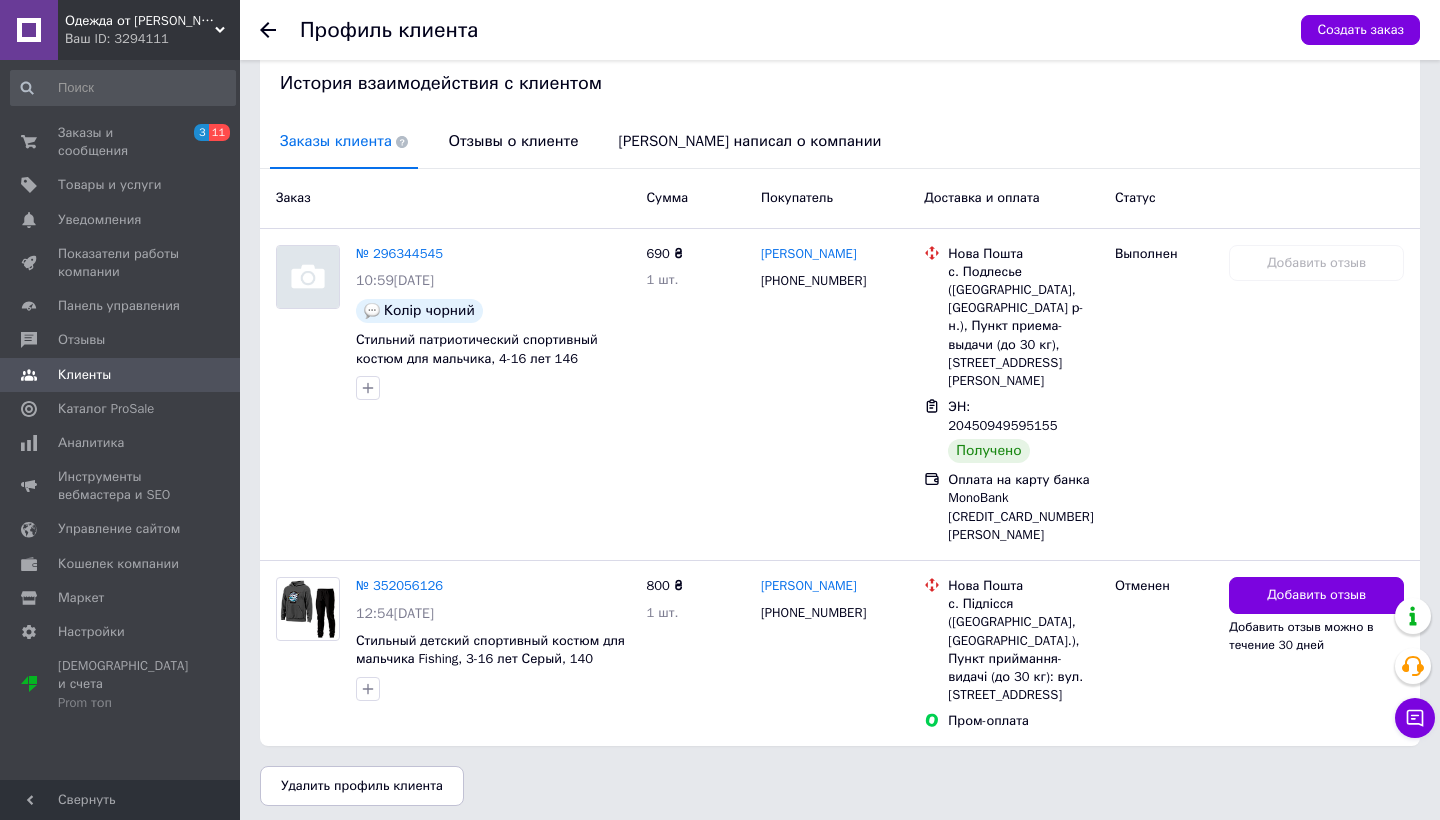 scroll, scrollTop: 403, scrollLeft: 0, axis: vertical 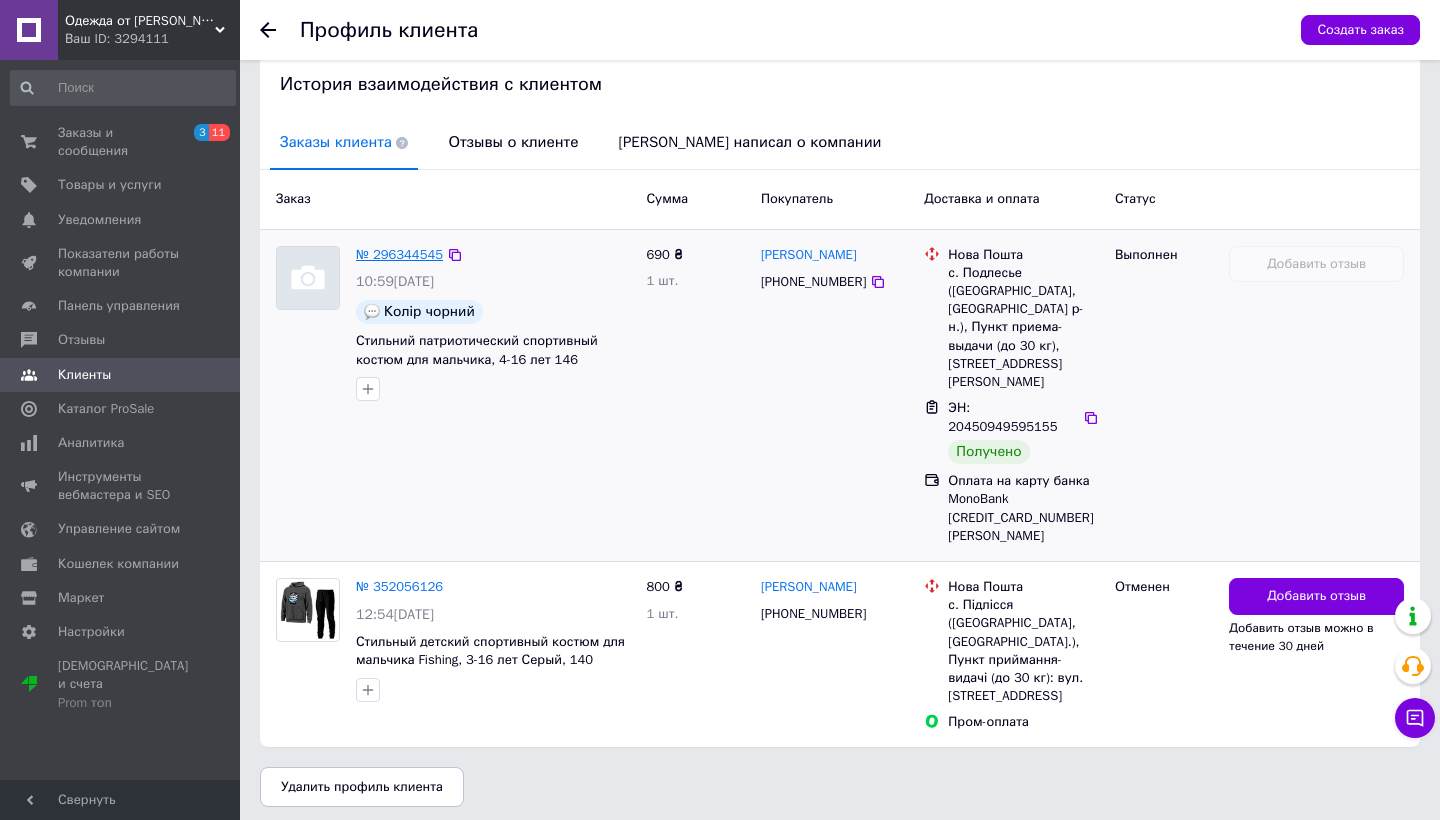 click on "№ 296344545" at bounding box center [399, 254] 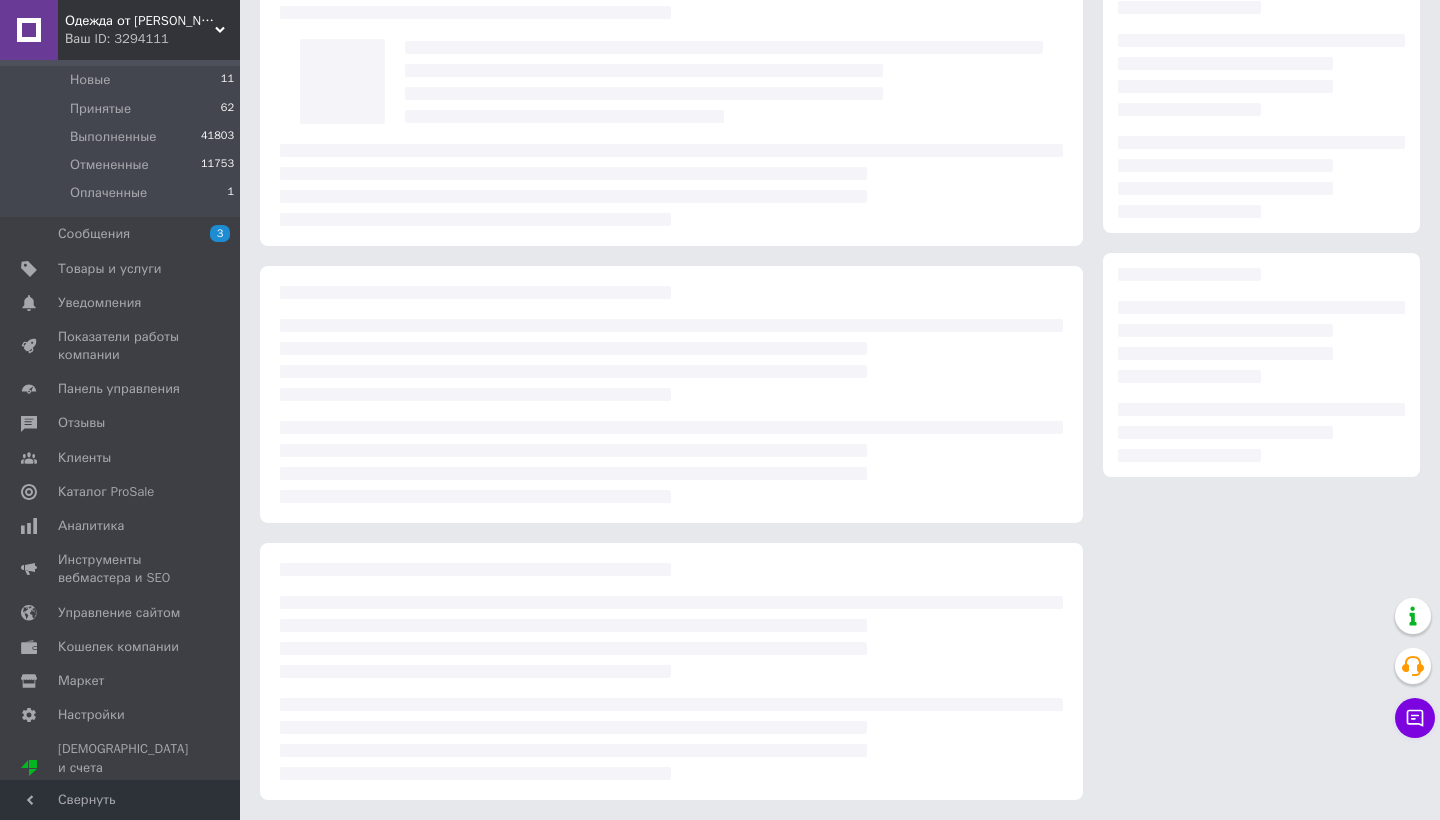 scroll, scrollTop: 0, scrollLeft: 0, axis: both 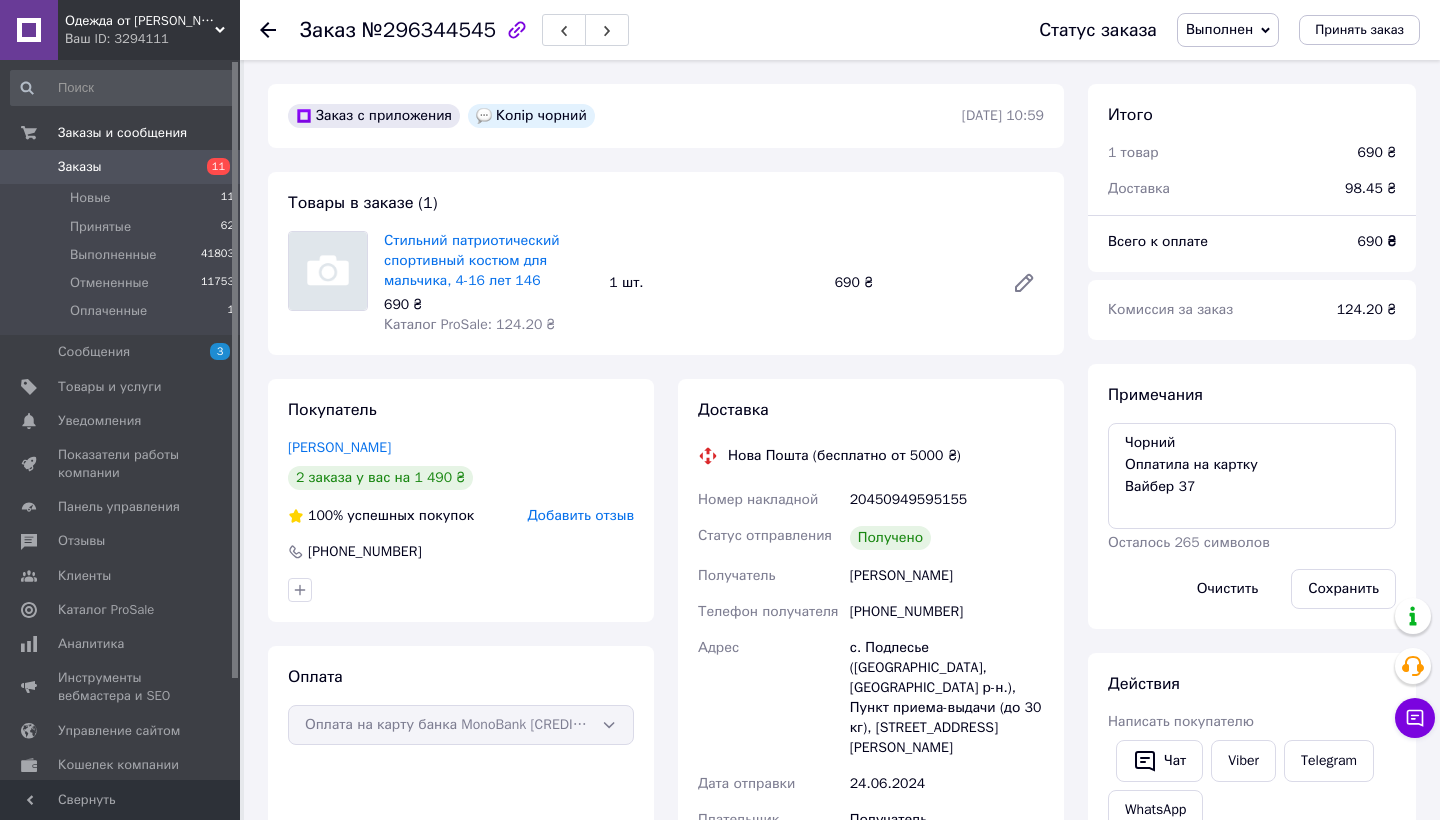 drag, startPoint x: 115, startPoint y: 160, endPoint x: 98, endPoint y: 162, distance: 17.117243 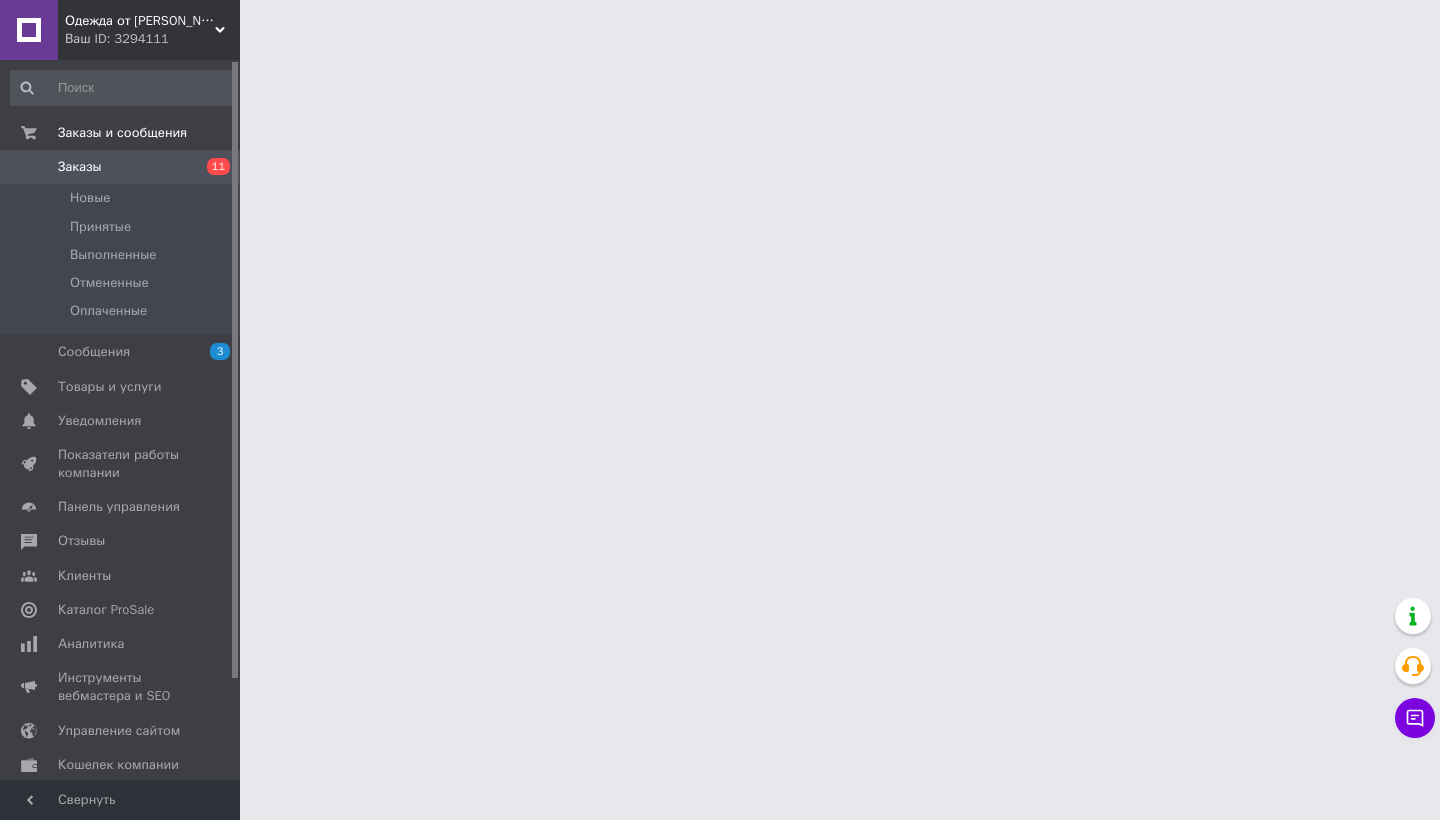 scroll, scrollTop: 0, scrollLeft: 0, axis: both 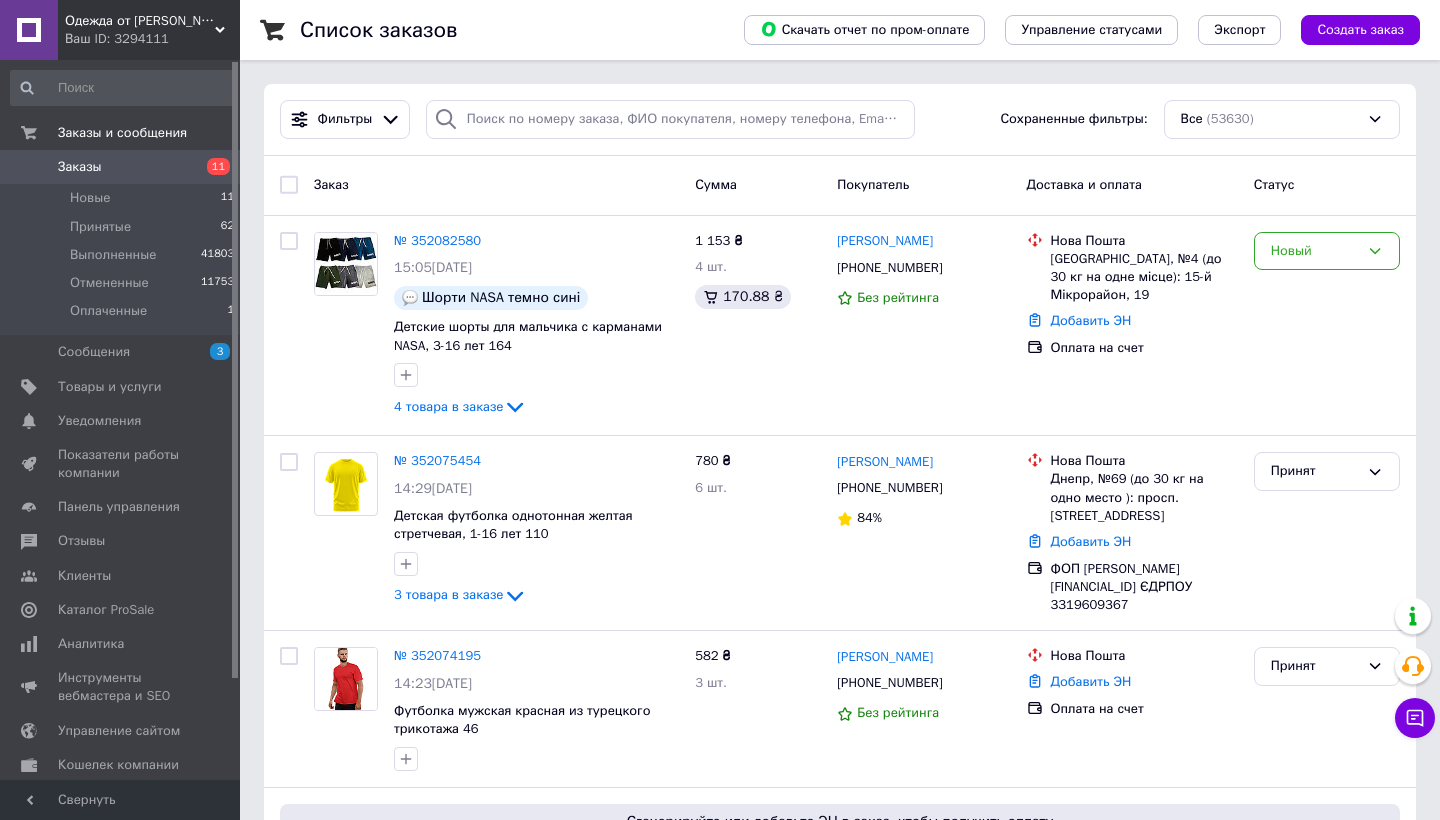 click on "Заказы" at bounding box center [121, 167] 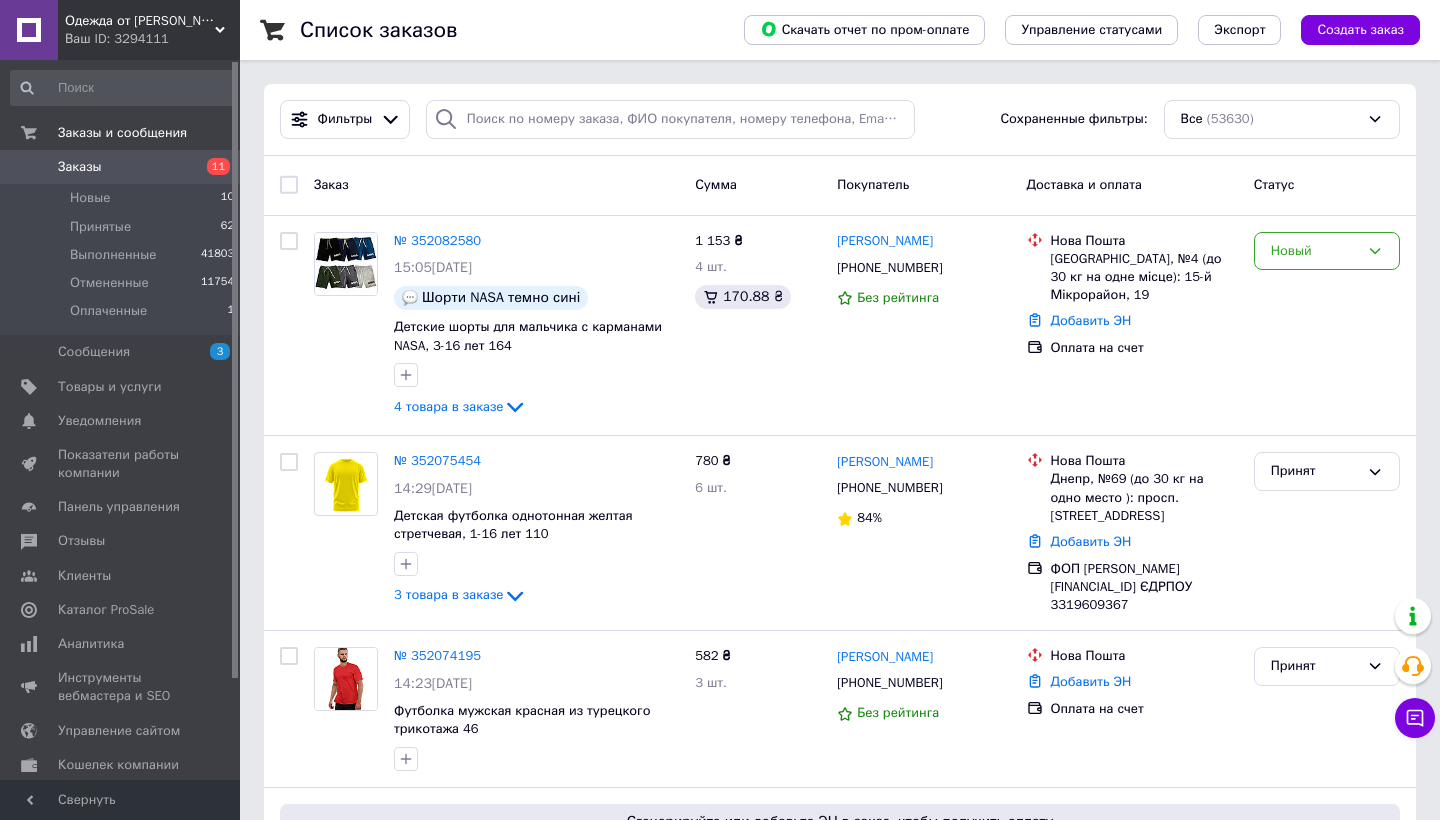 click on "Заказы" at bounding box center (121, 167) 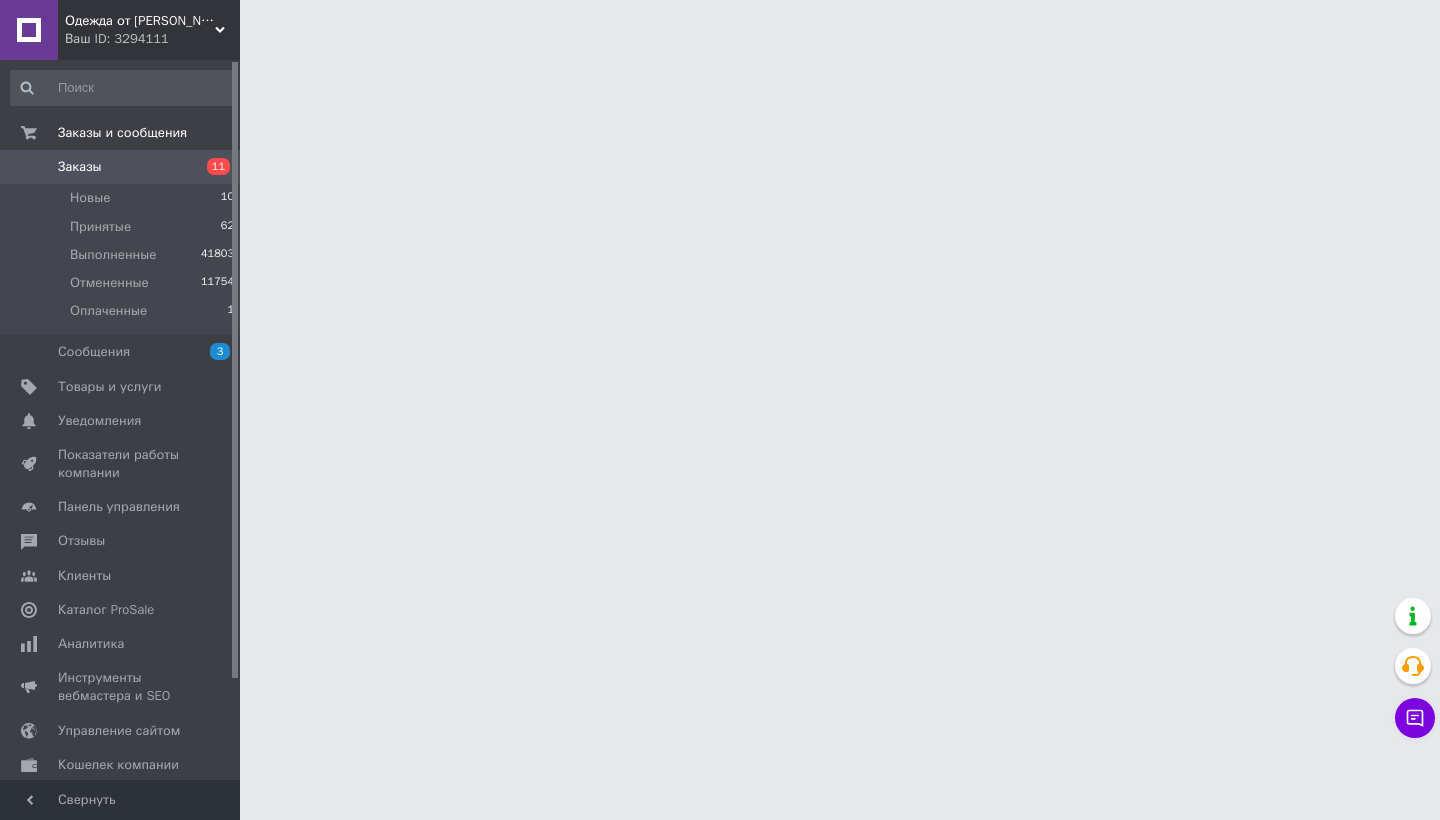 scroll, scrollTop: 0, scrollLeft: 0, axis: both 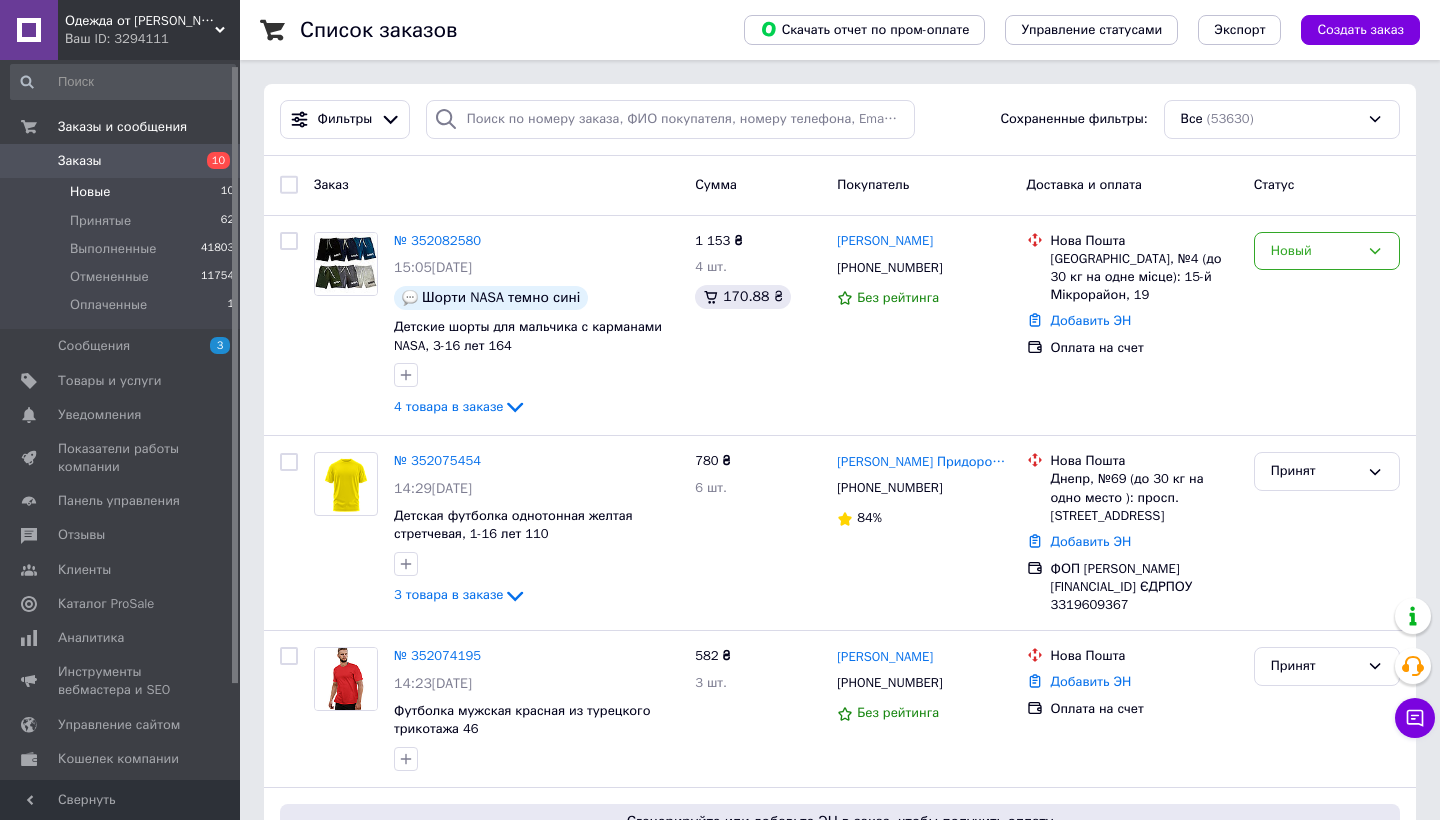 click on "Новые 10" at bounding box center (123, 192) 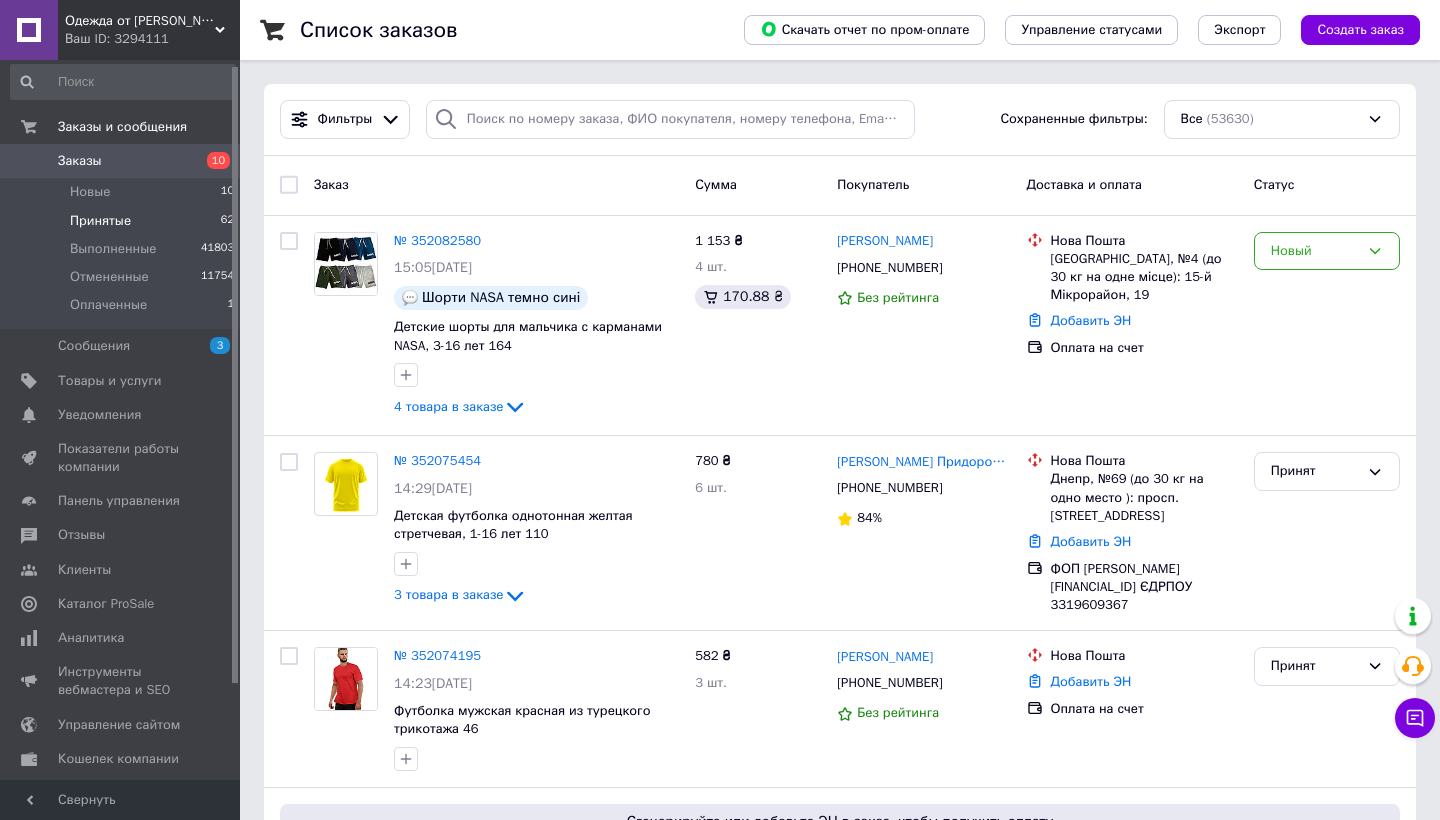 scroll, scrollTop: 2, scrollLeft: 0, axis: vertical 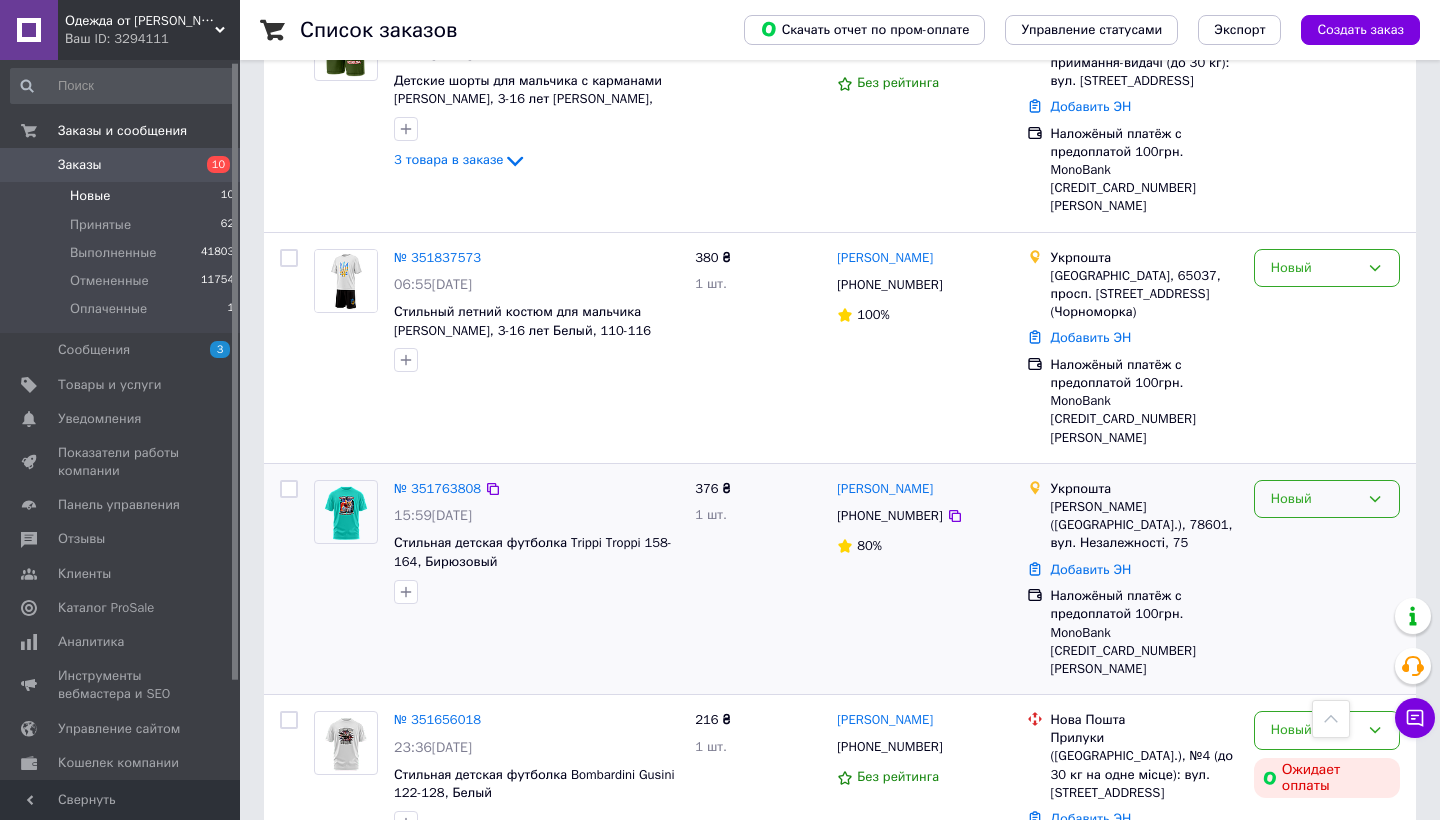 click on "Новый" at bounding box center (1315, 499) 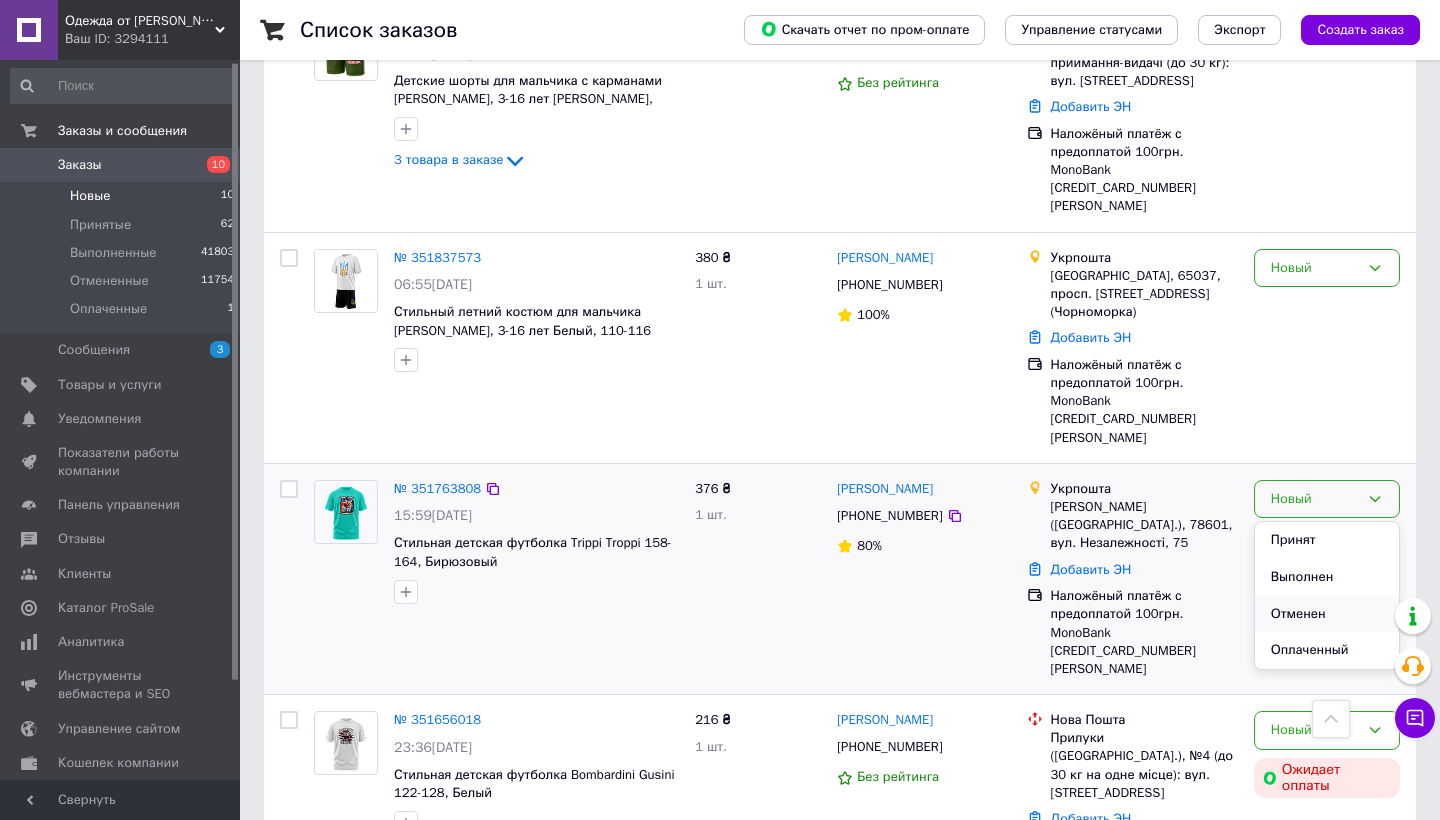 click on "Отменен" at bounding box center [1327, 614] 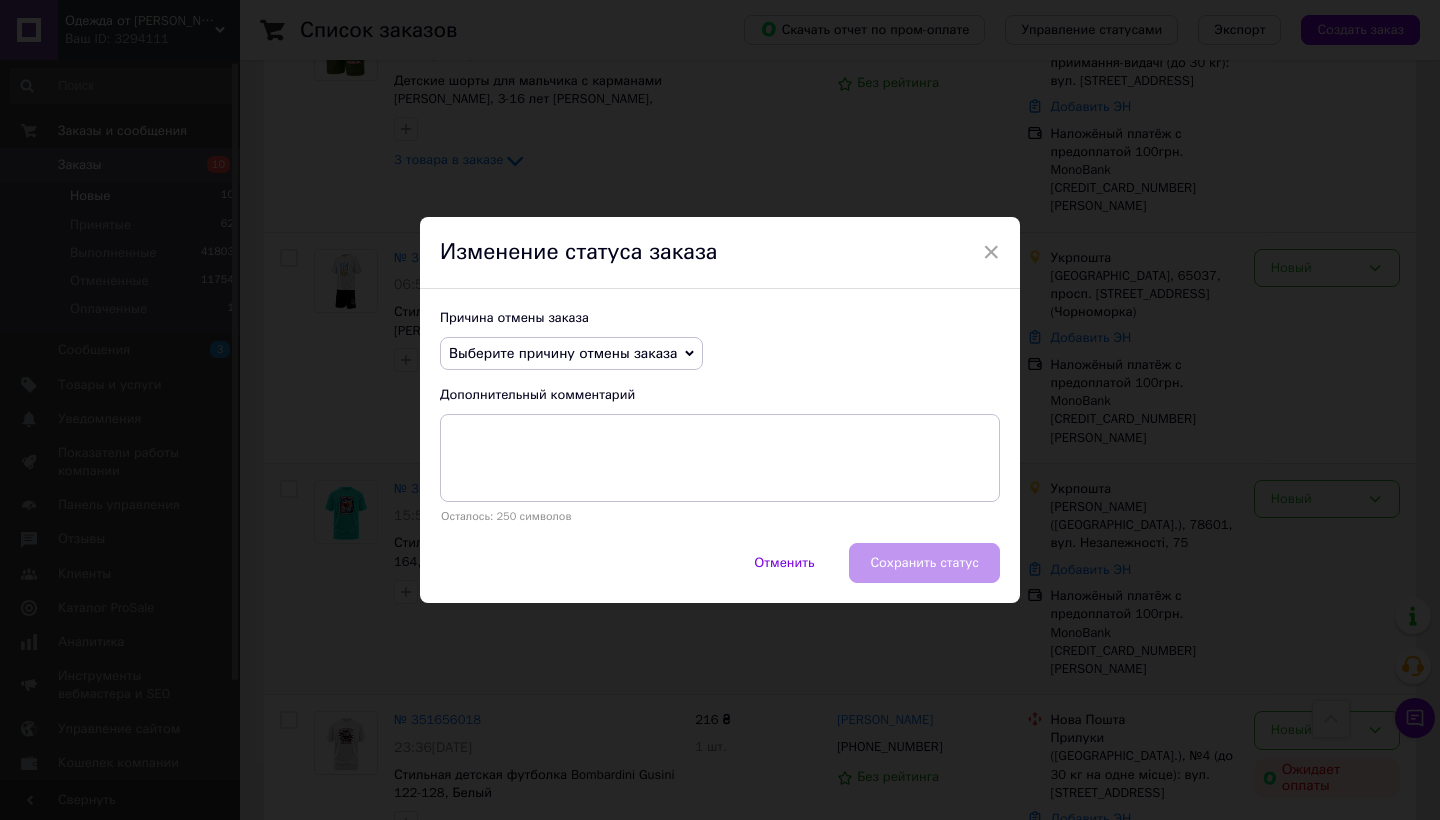 click on "Выберите причину отмены заказа" at bounding box center (563, 353) 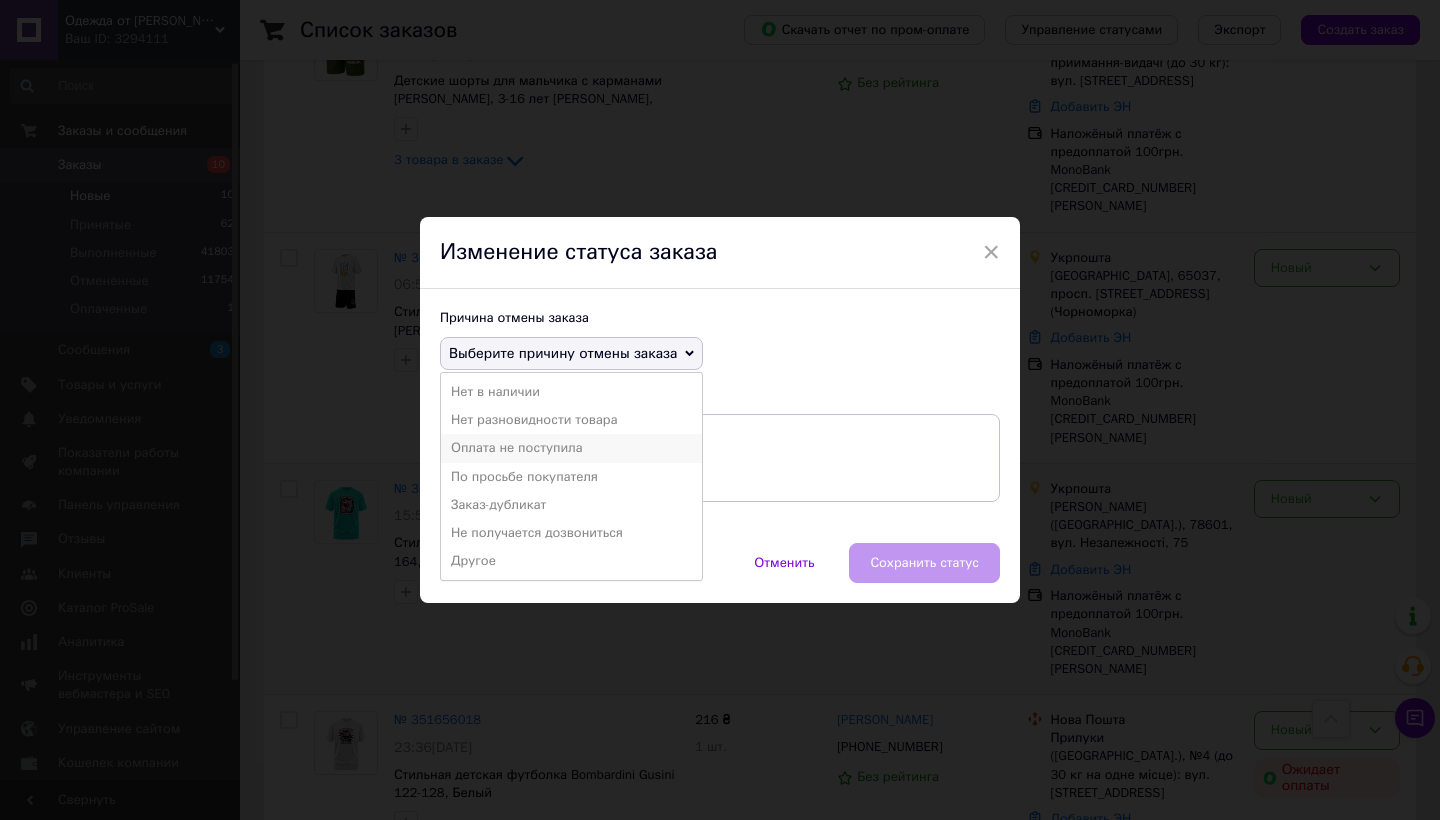 click on "Оплата не поступила" at bounding box center (571, 448) 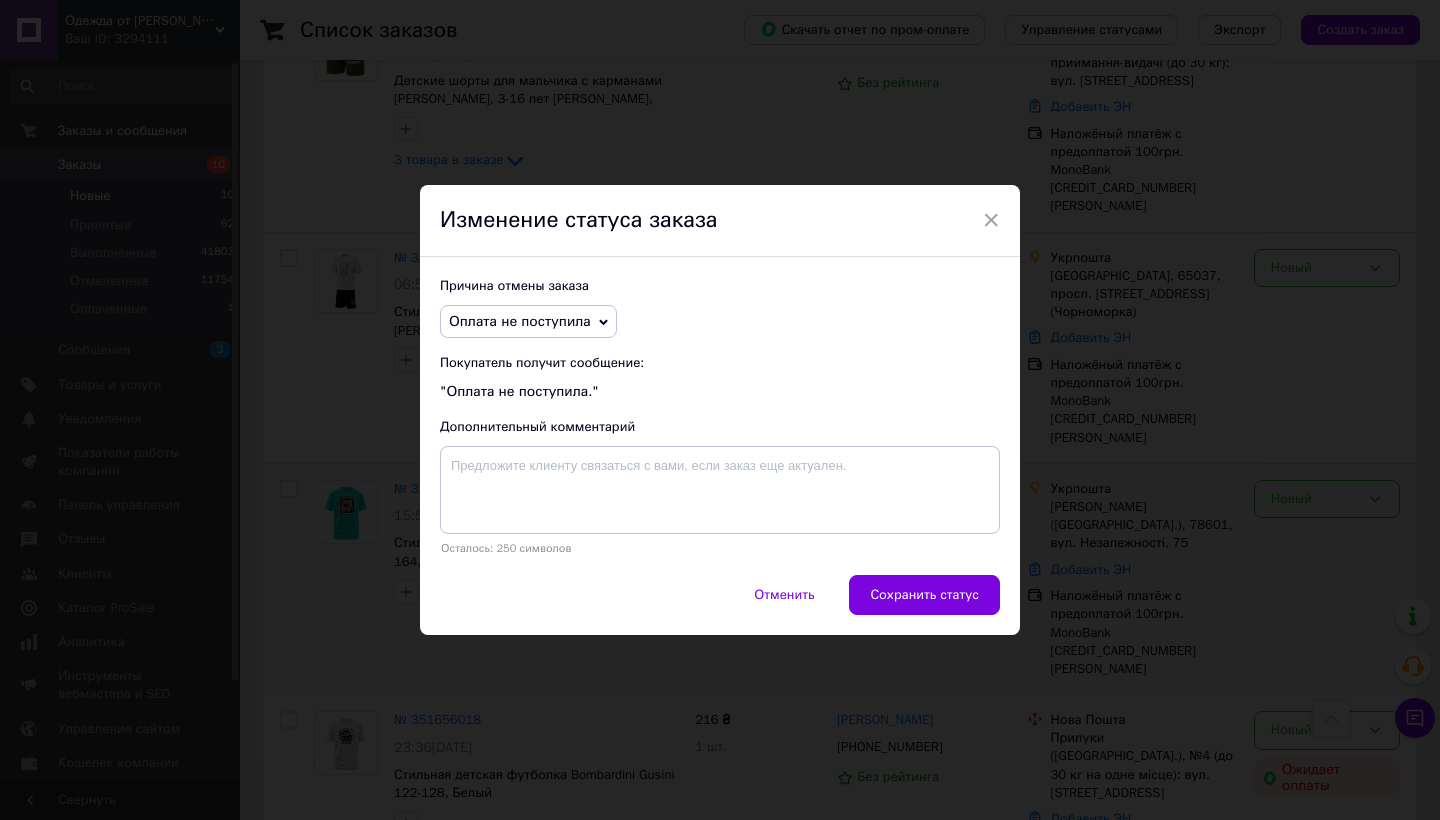 click on "Сохранить статус" at bounding box center [924, 595] 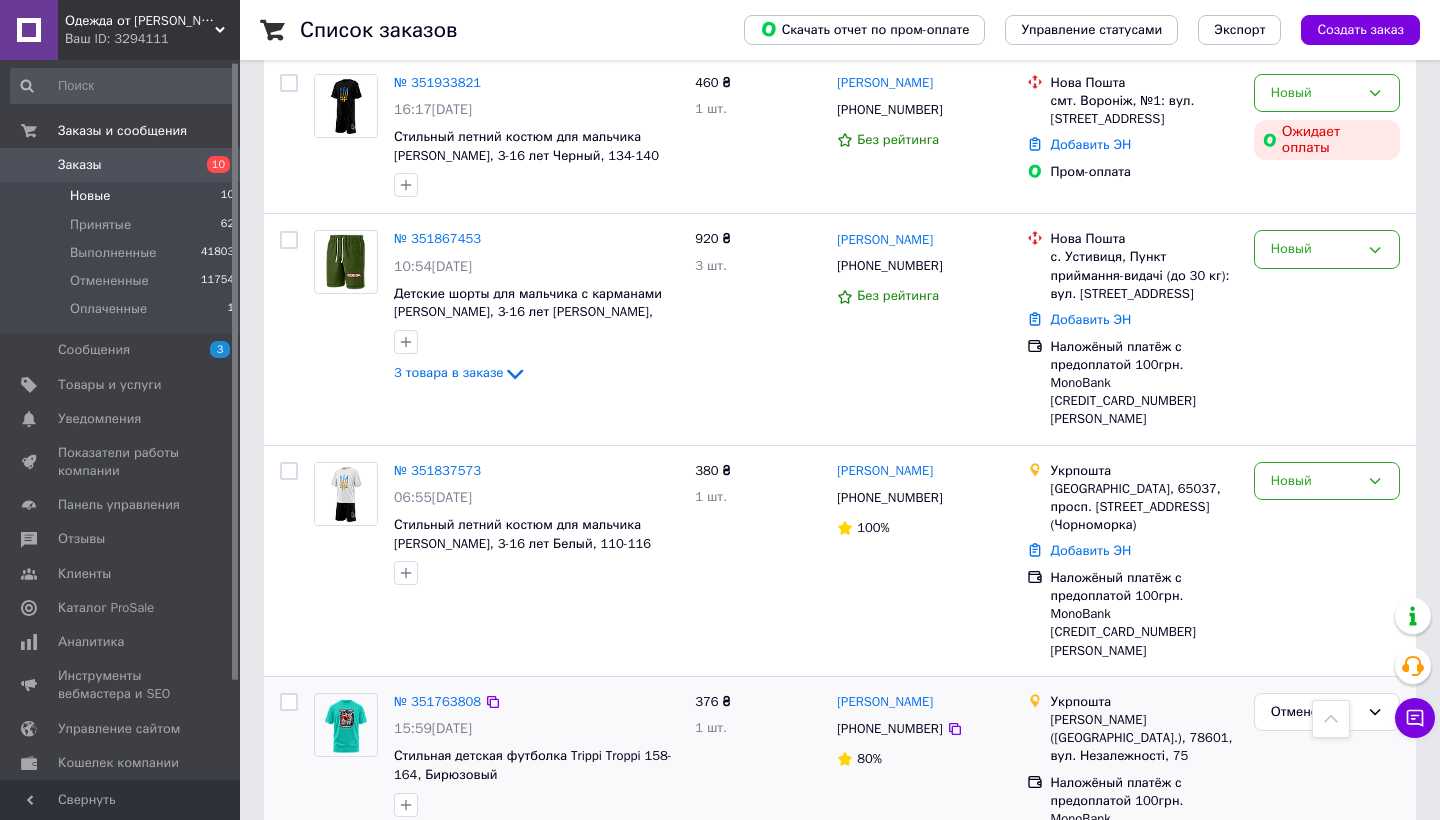 scroll, scrollTop: 1399, scrollLeft: 0, axis: vertical 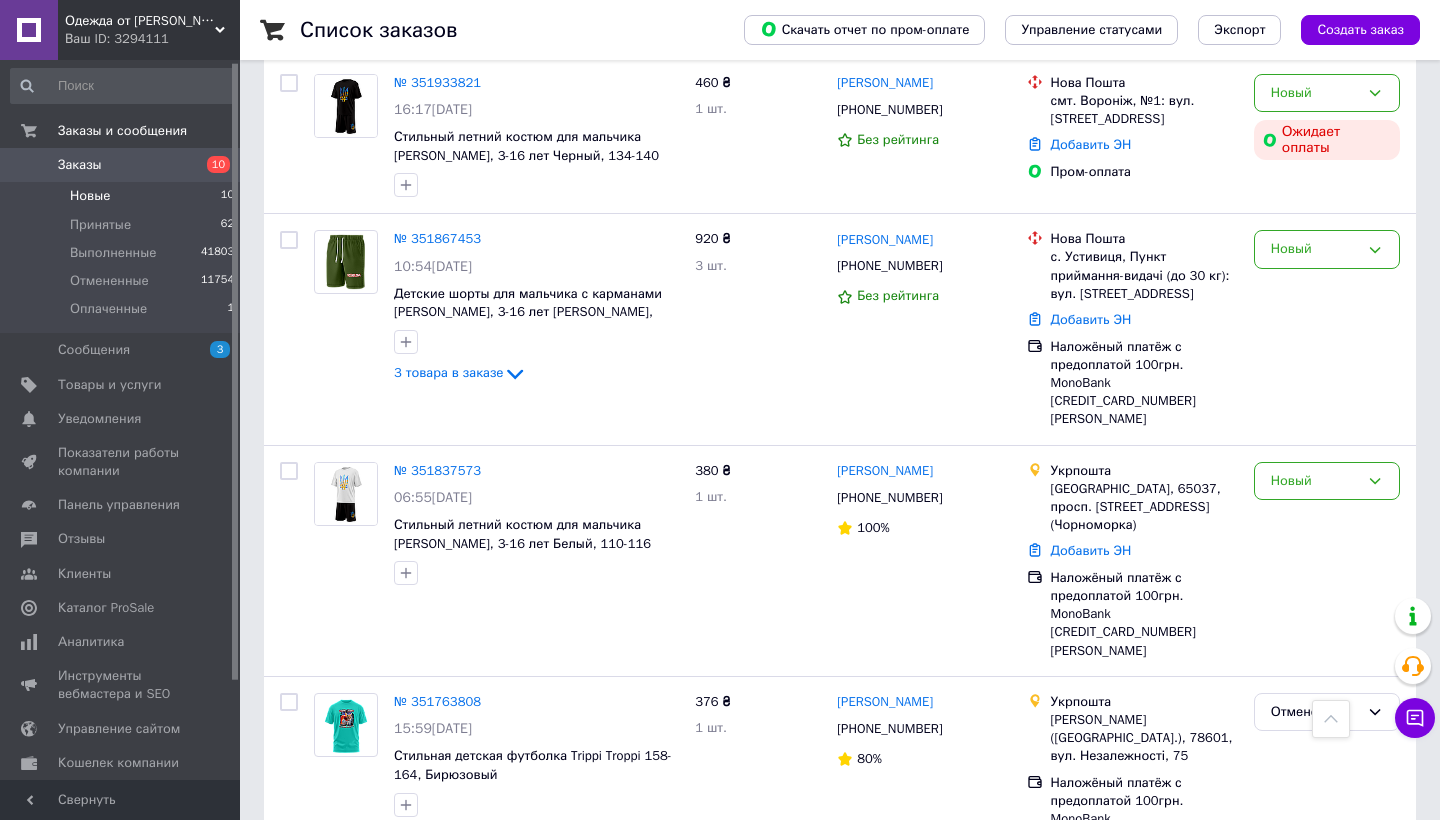 click on "Заказы" at bounding box center (121, 165) 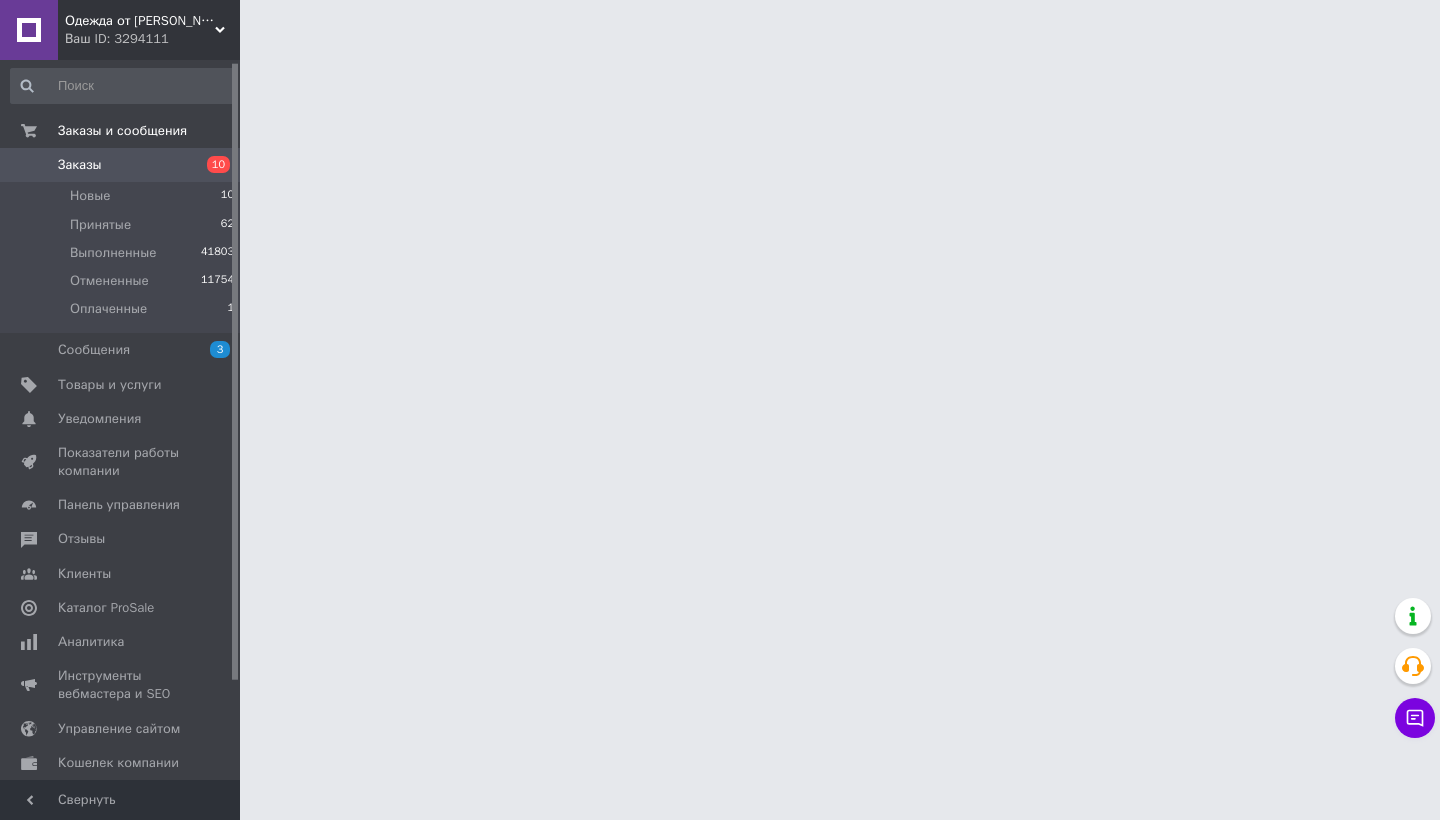 scroll, scrollTop: 0, scrollLeft: 0, axis: both 